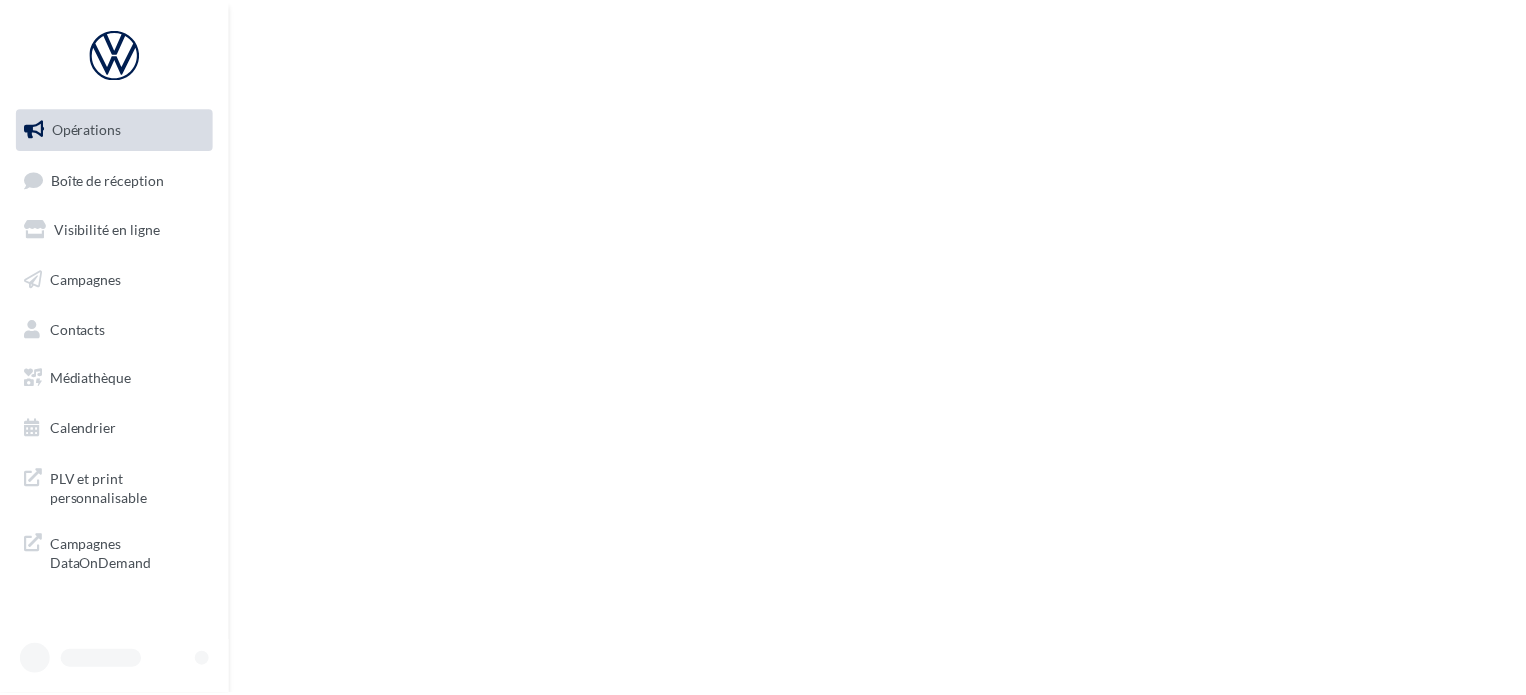 scroll, scrollTop: 0, scrollLeft: 0, axis: both 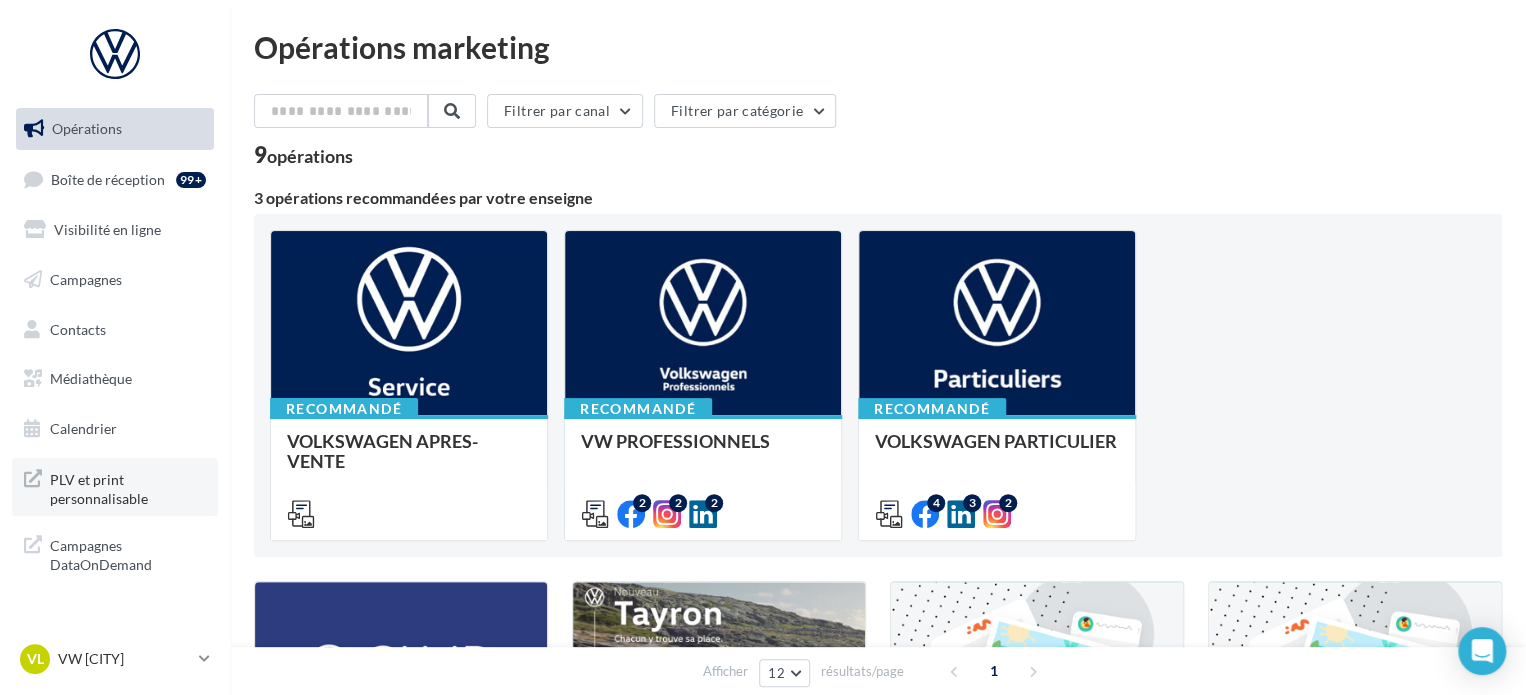click on "PLV et print personnalisable" at bounding box center [128, 487] 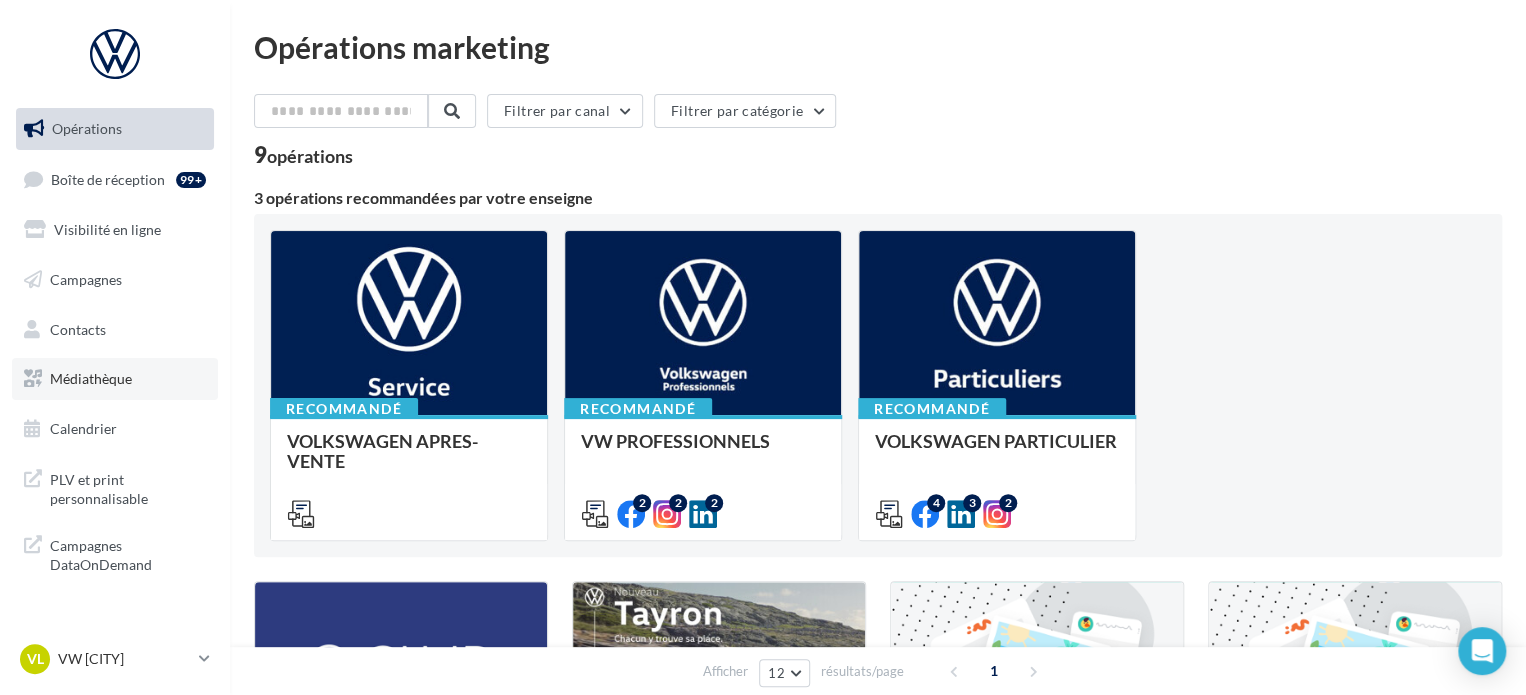 click on "Médiathèque" at bounding box center [91, 378] 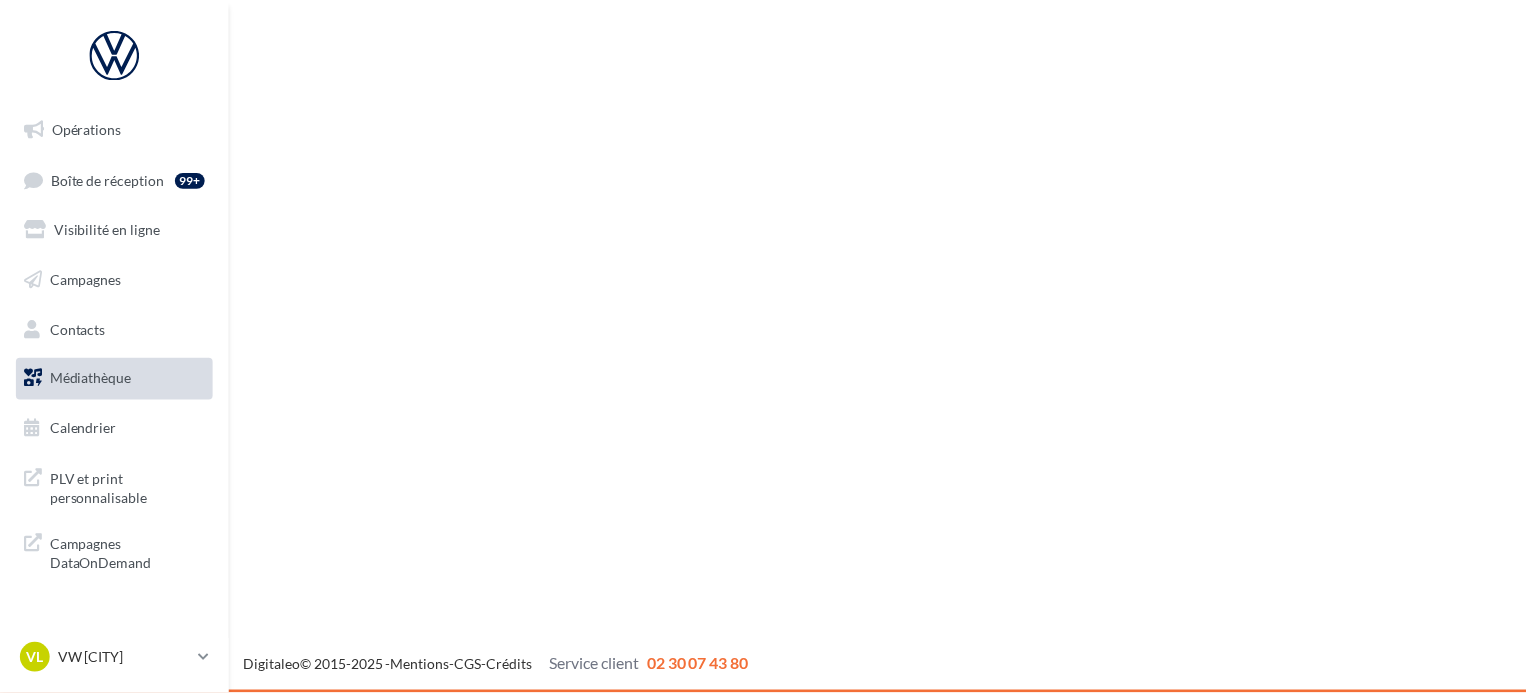 scroll, scrollTop: 0, scrollLeft: 0, axis: both 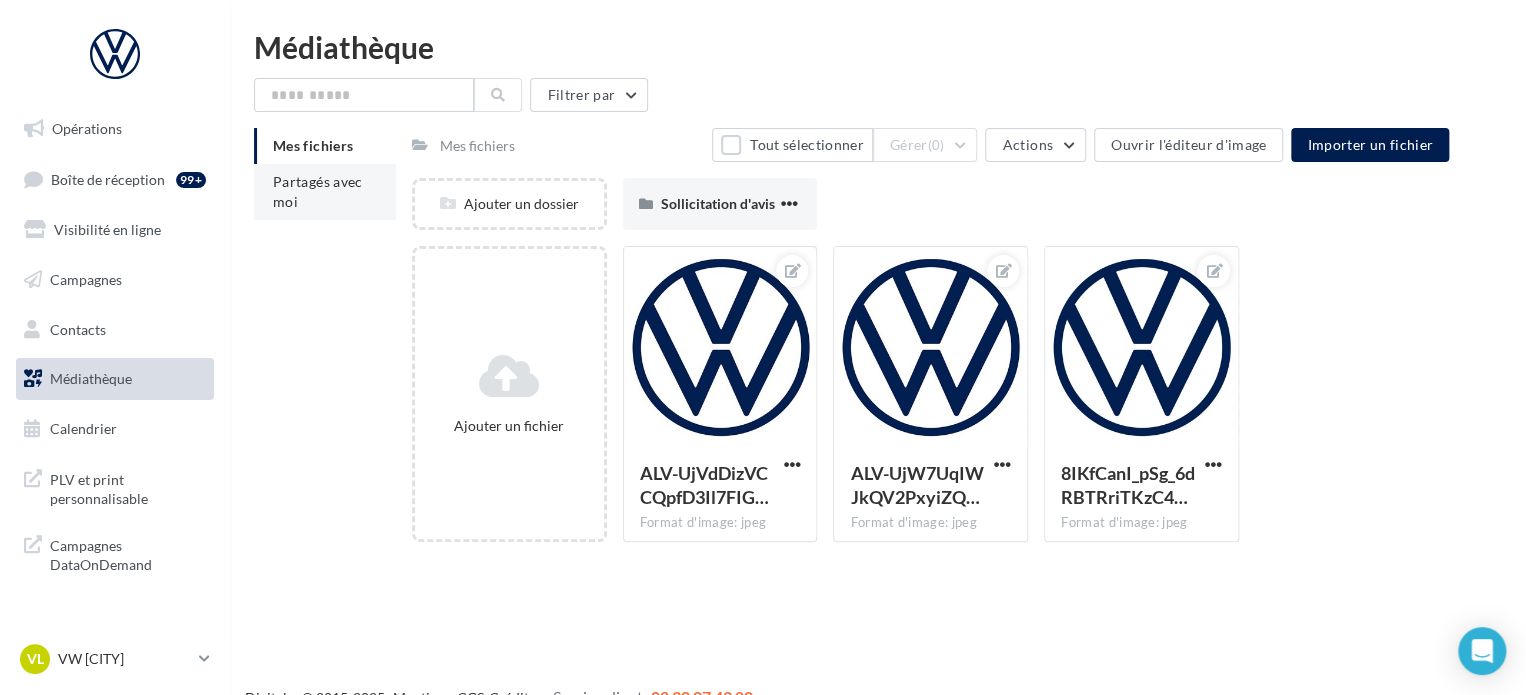 click on "Partagés avec moi" at bounding box center (325, 192) 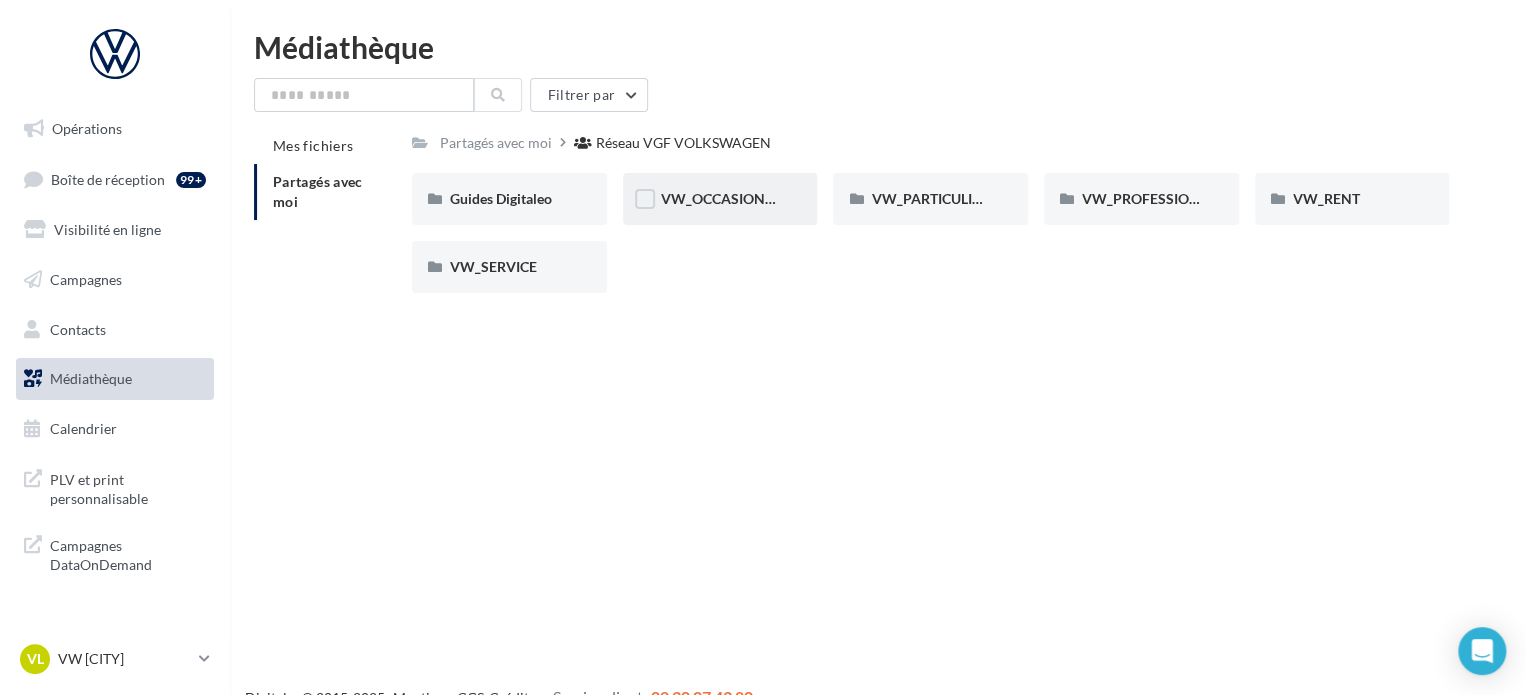 click on "VW_OCCASIONS_GARANTIES" at bounding box center (720, 199) 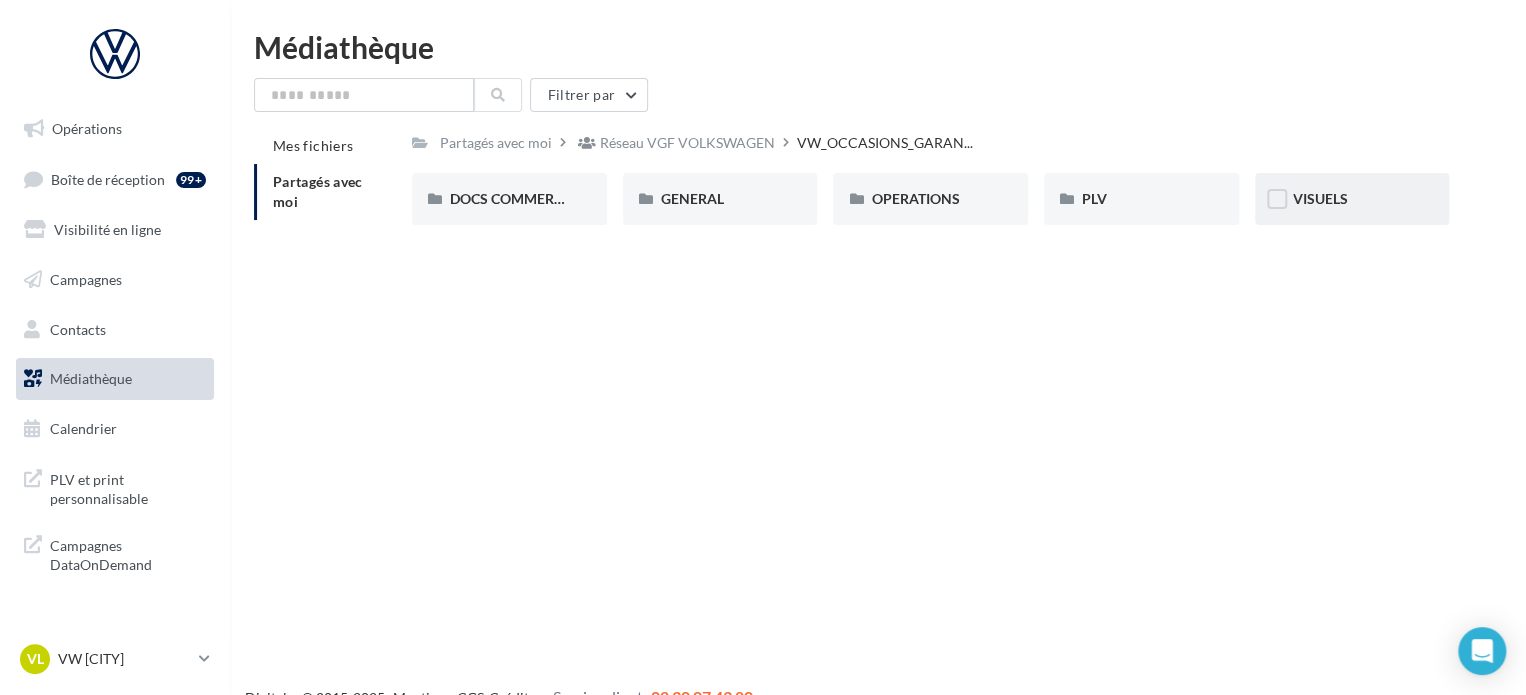 click on "VISUELS" at bounding box center [1320, 198] 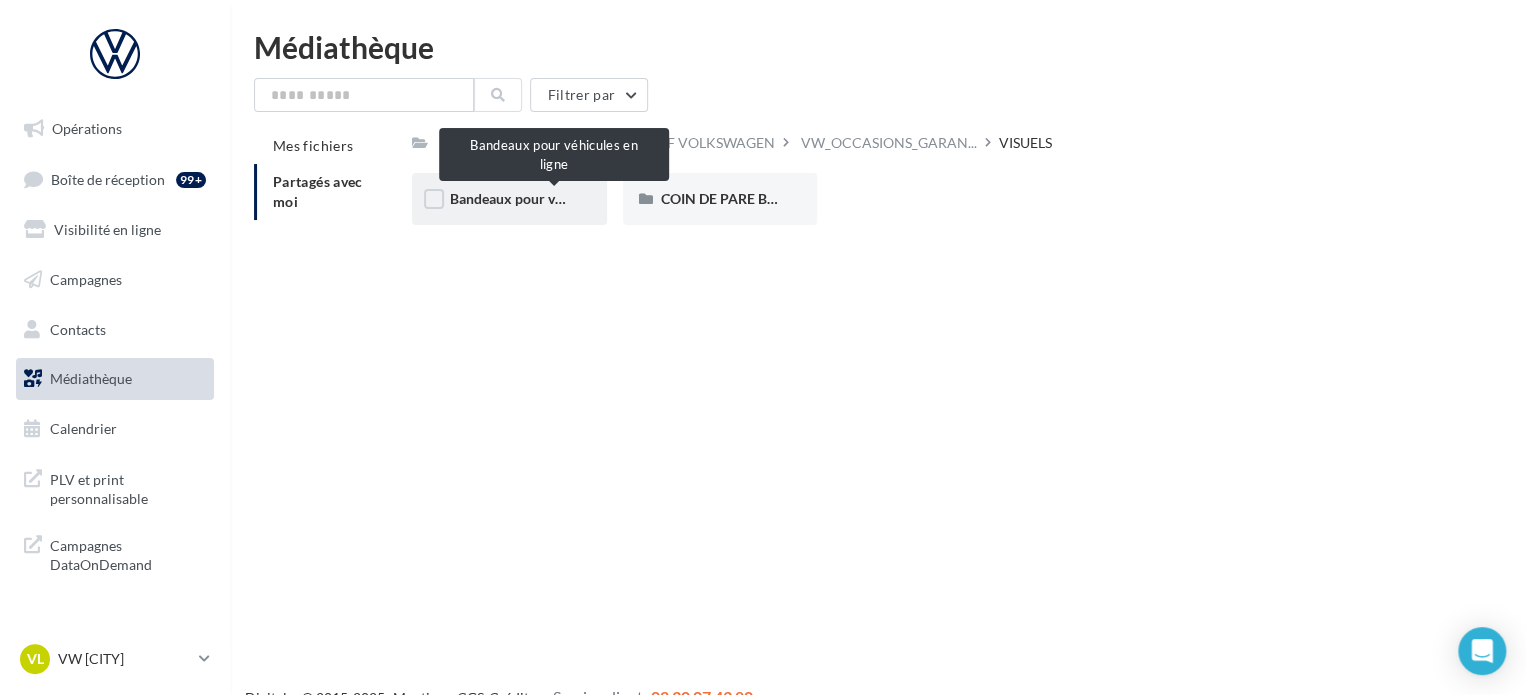 click on "Bandeaux pour véhicules en ligne" at bounding box center (553, 198) 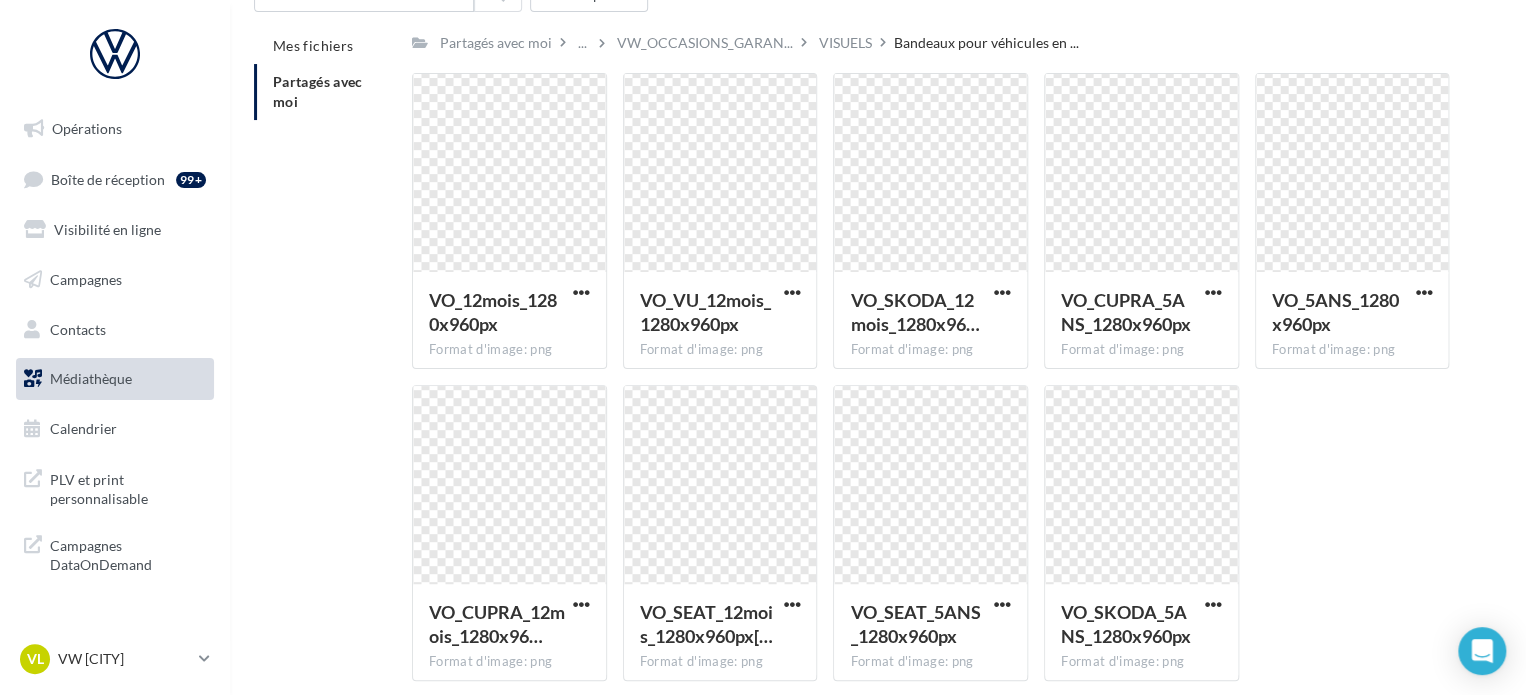 scroll, scrollTop: 187, scrollLeft: 0, axis: vertical 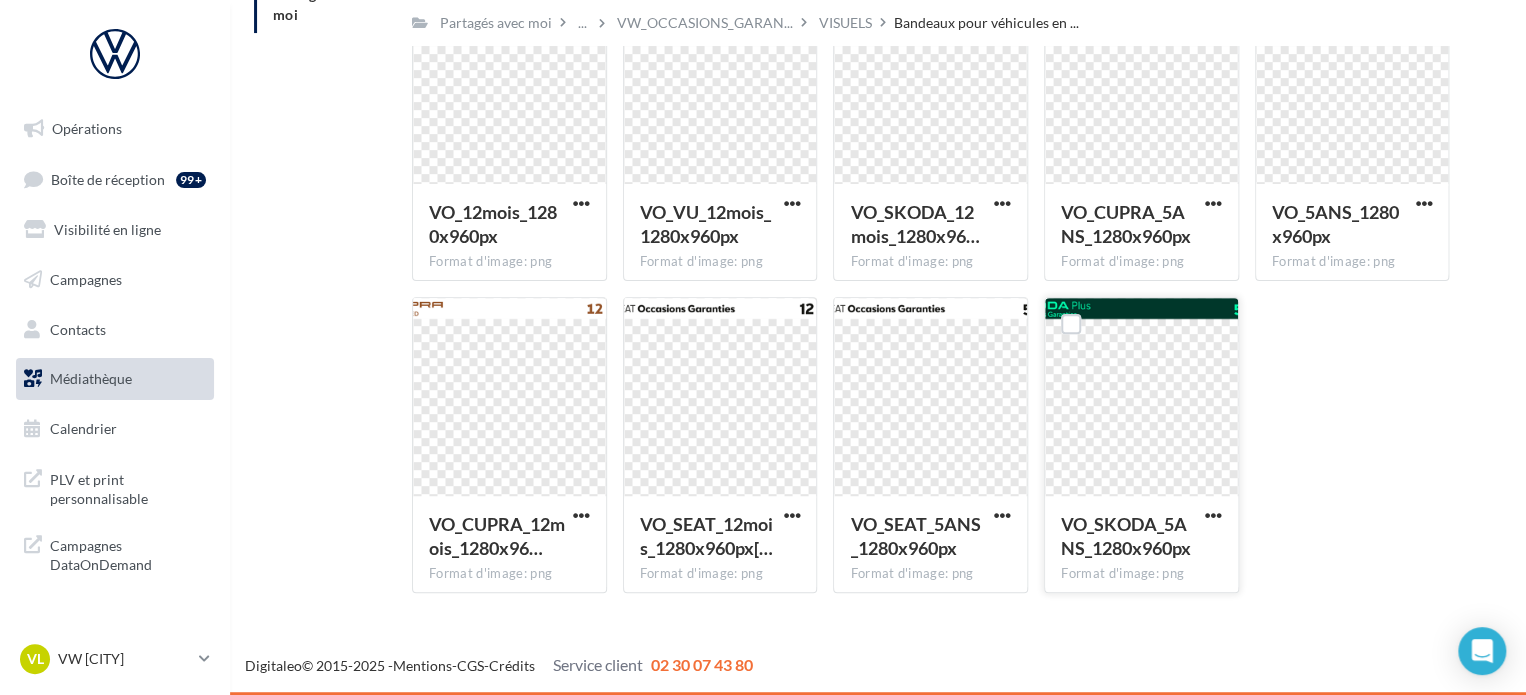 click at bounding box center [1213, 517] 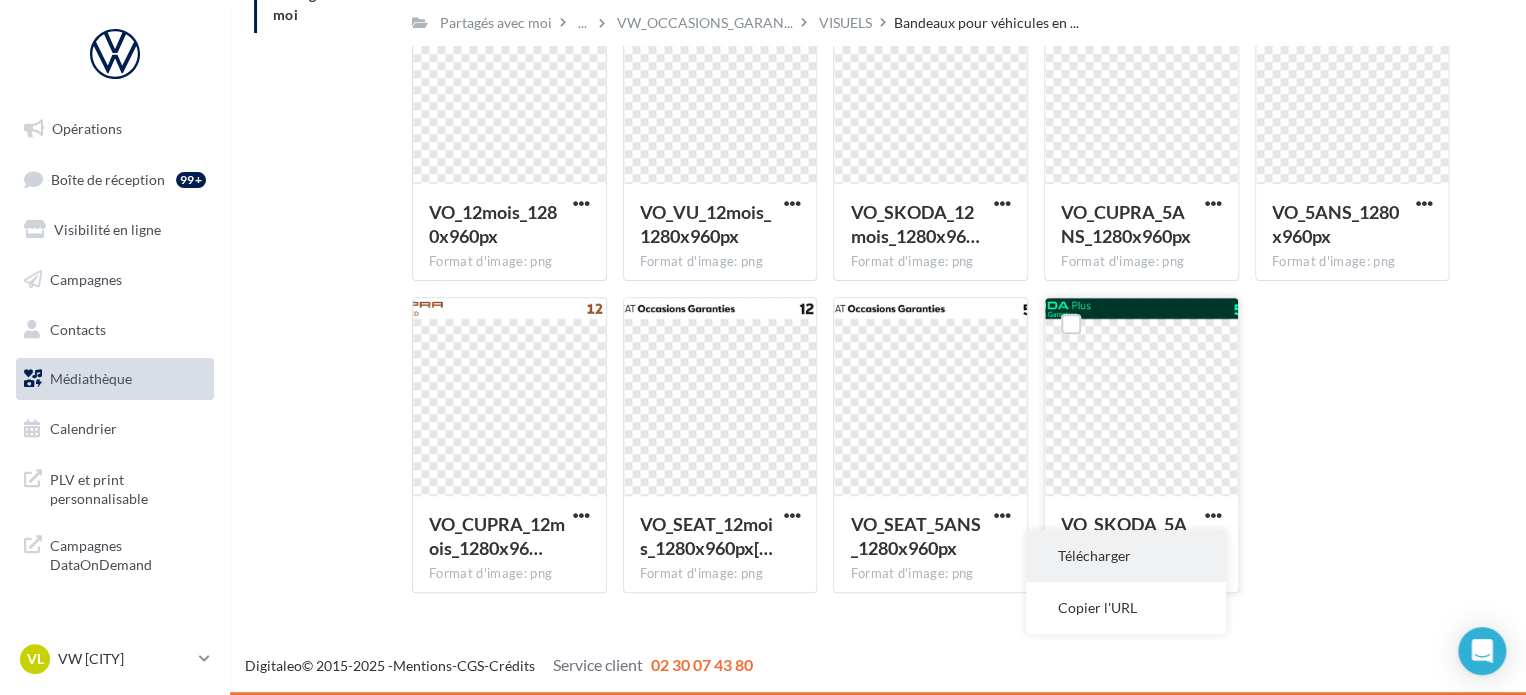 click on "Télécharger" at bounding box center [1126, 556] 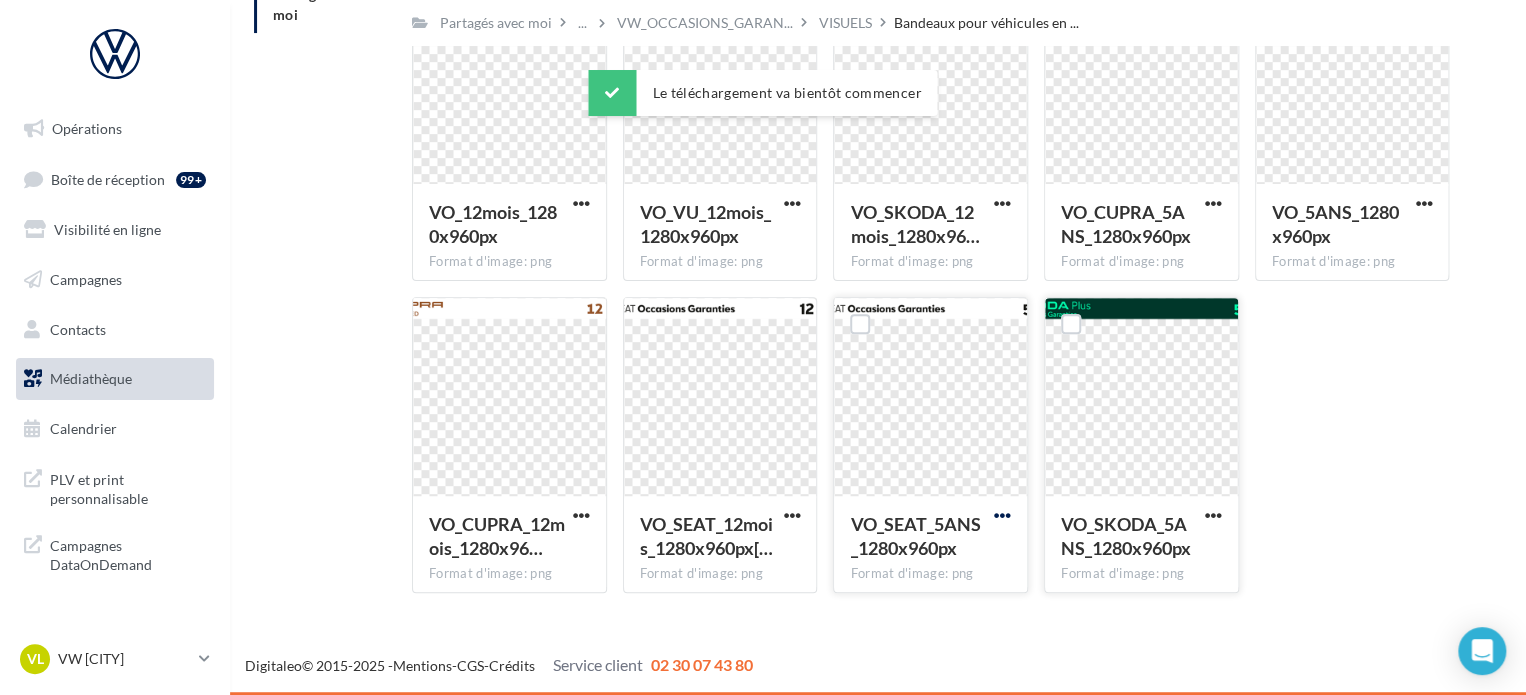 click at bounding box center (1002, 515) 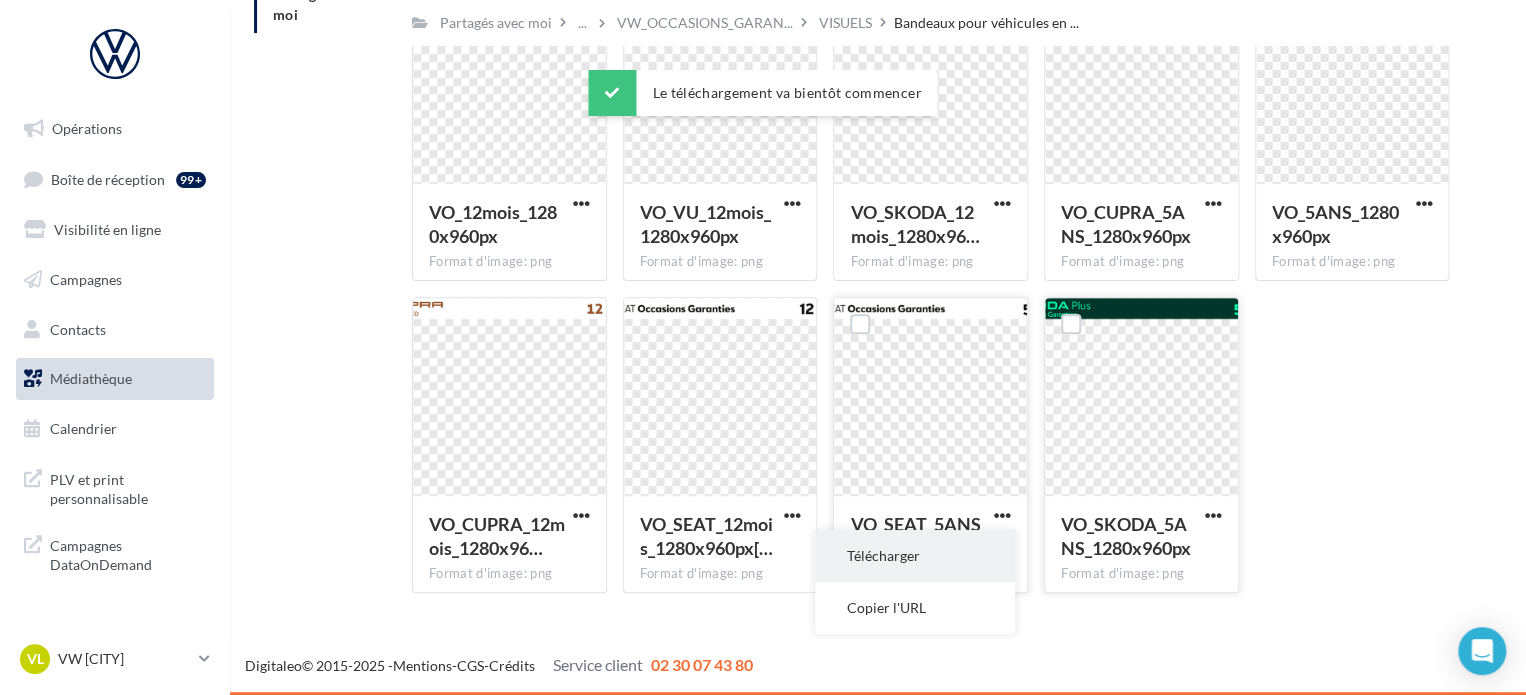 click on "Télécharger" at bounding box center (915, 556) 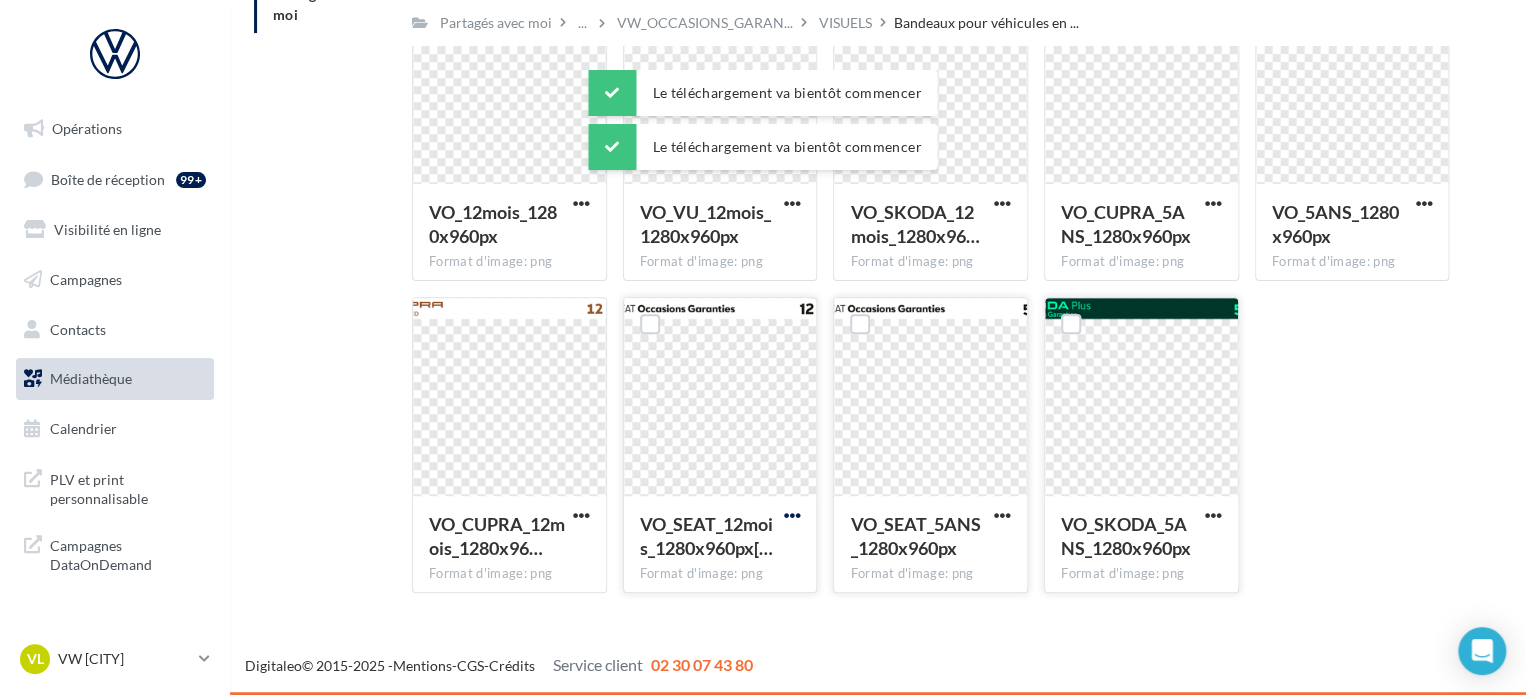 click at bounding box center [791, 515] 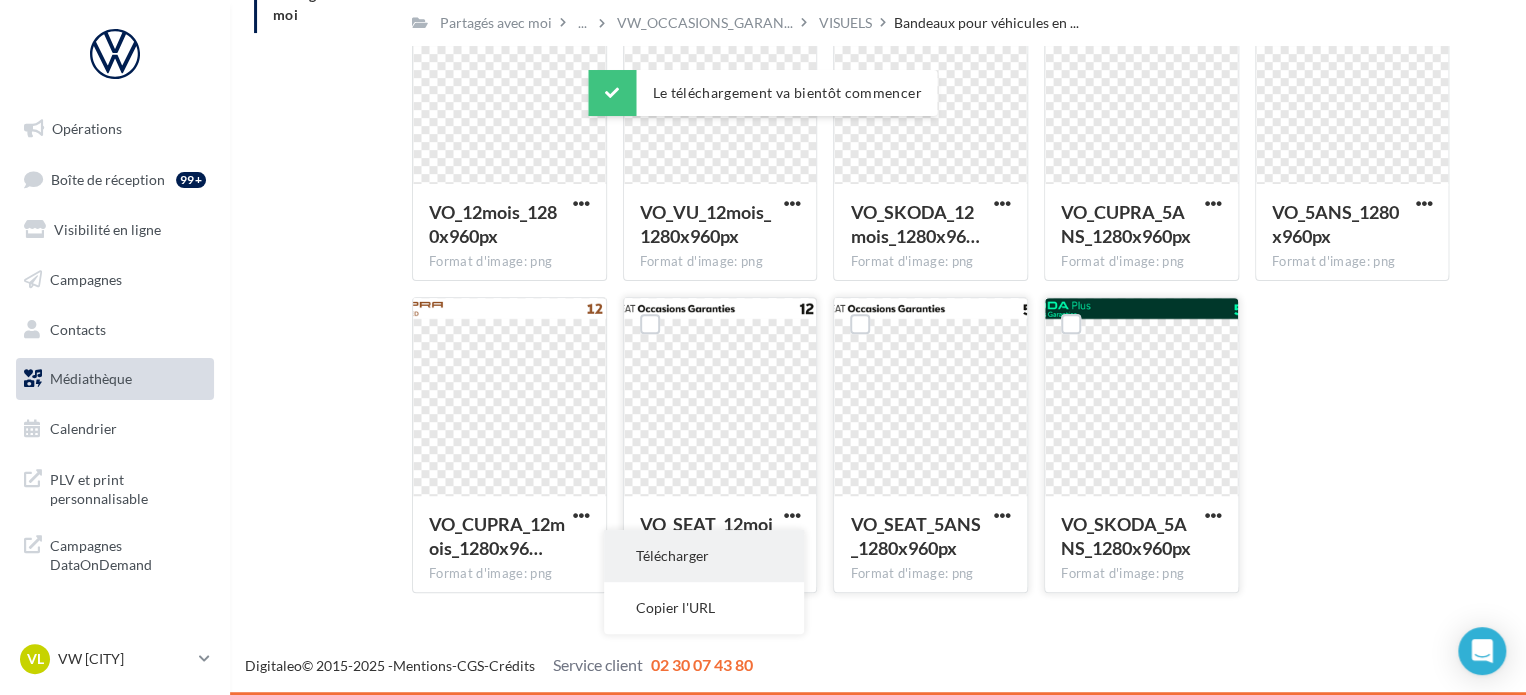 click on "Télécharger" at bounding box center [704, 556] 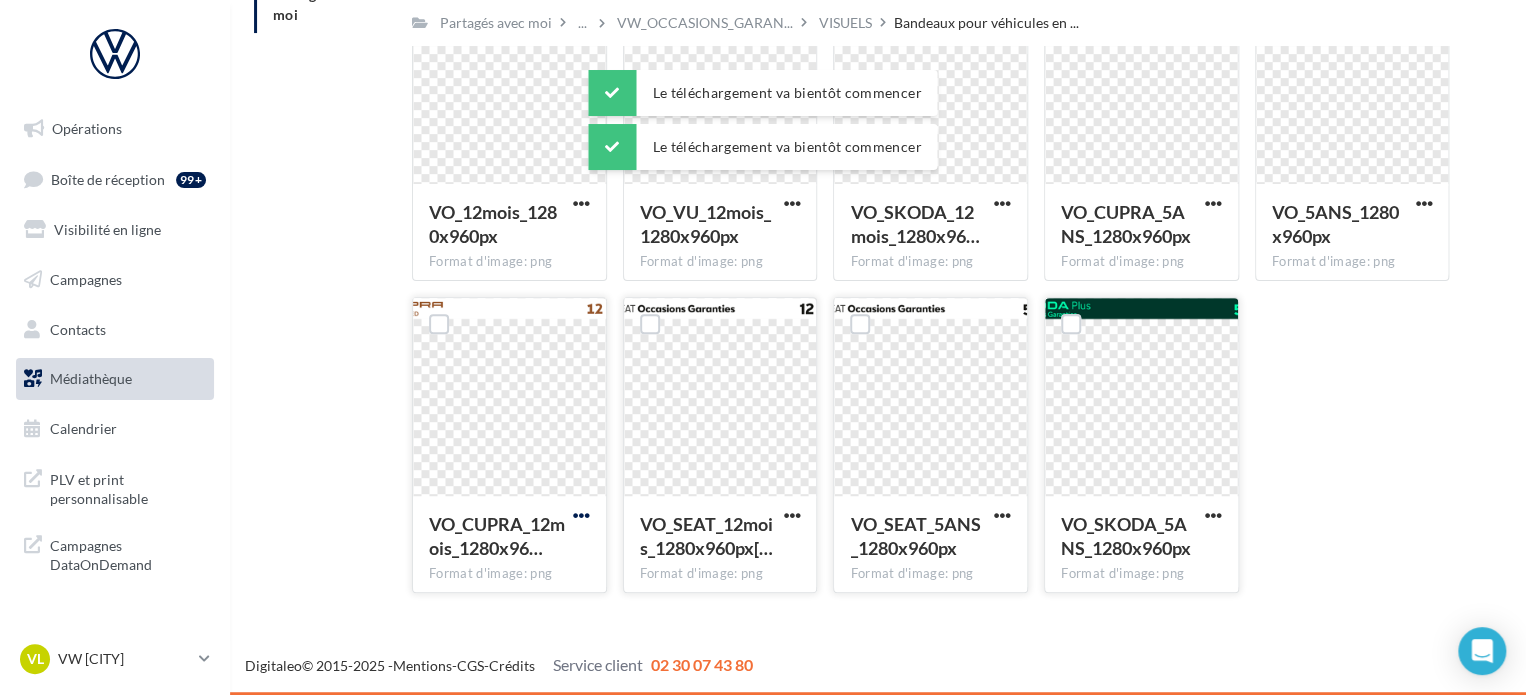 click at bounding box center [581, 515] 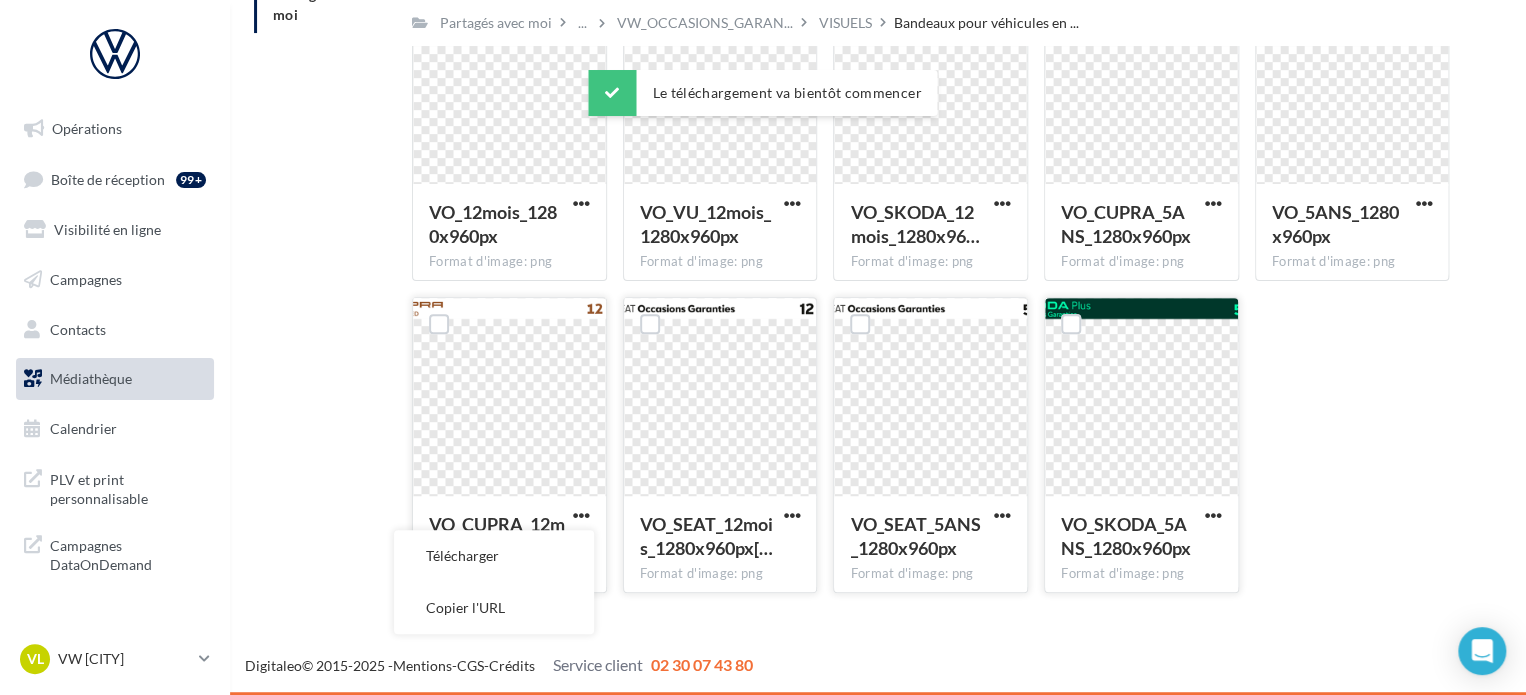 drag, startPoint x: 536, startPoint y: 540, endPoint x: 556, endPoint y: 490, distance: 53.851646 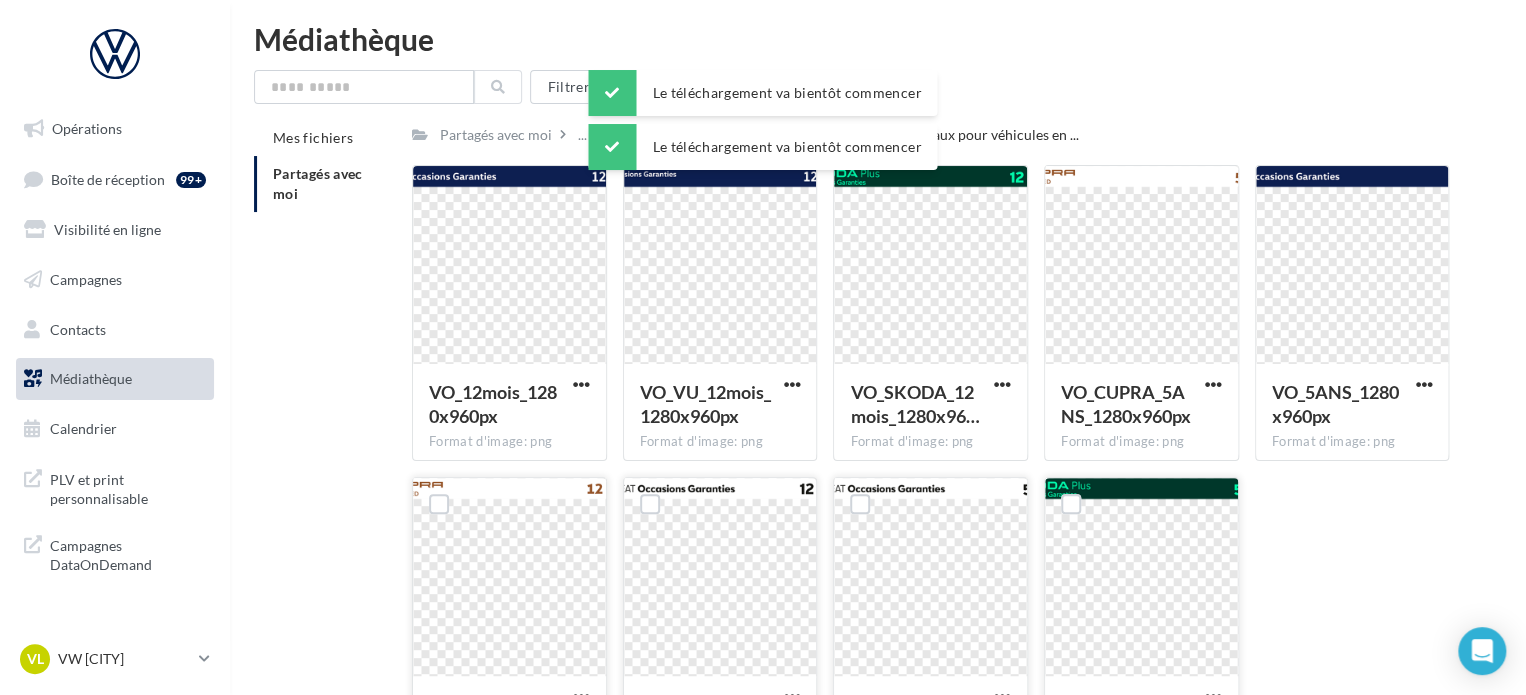 scroll, scrollTop: 0, scrollLeft: 0, axis: both 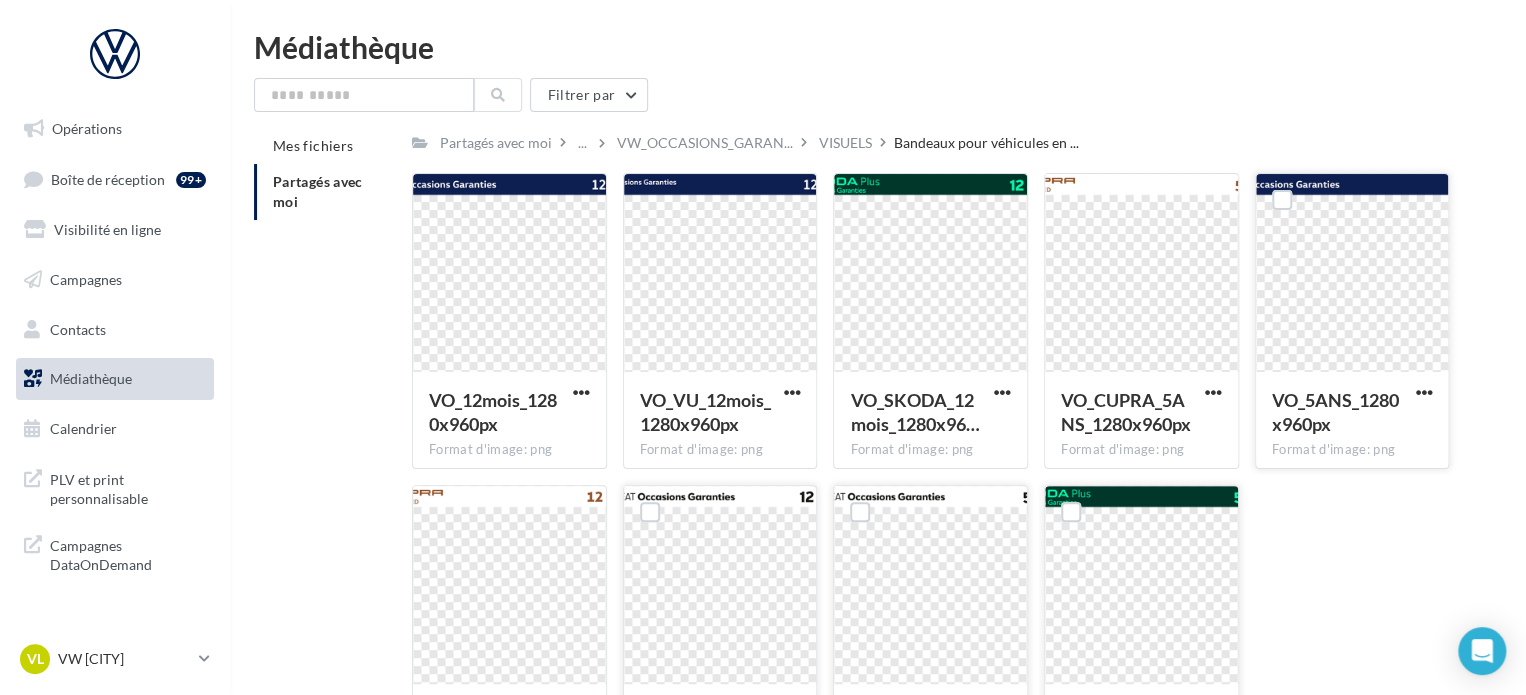 click at bounding box center (1423, 392) 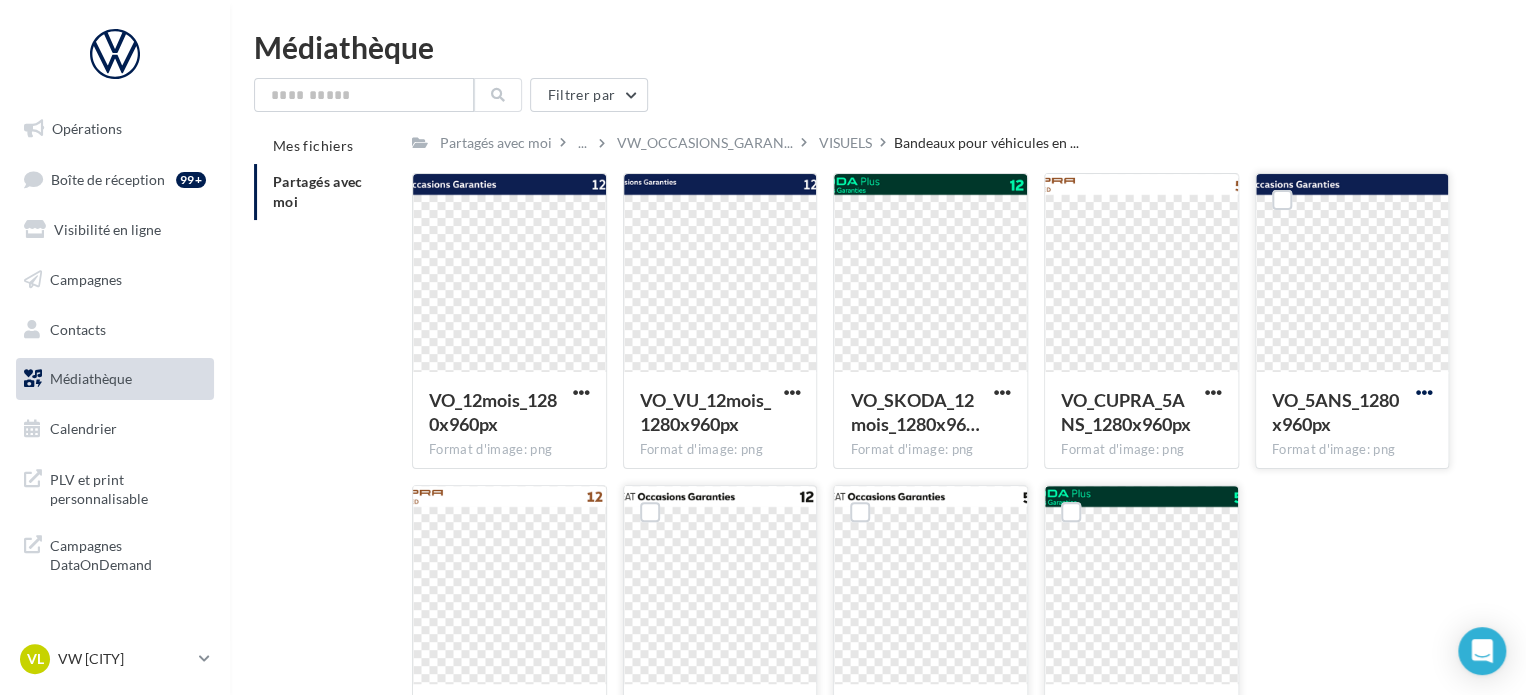 click at bounding box center [1423, 392] 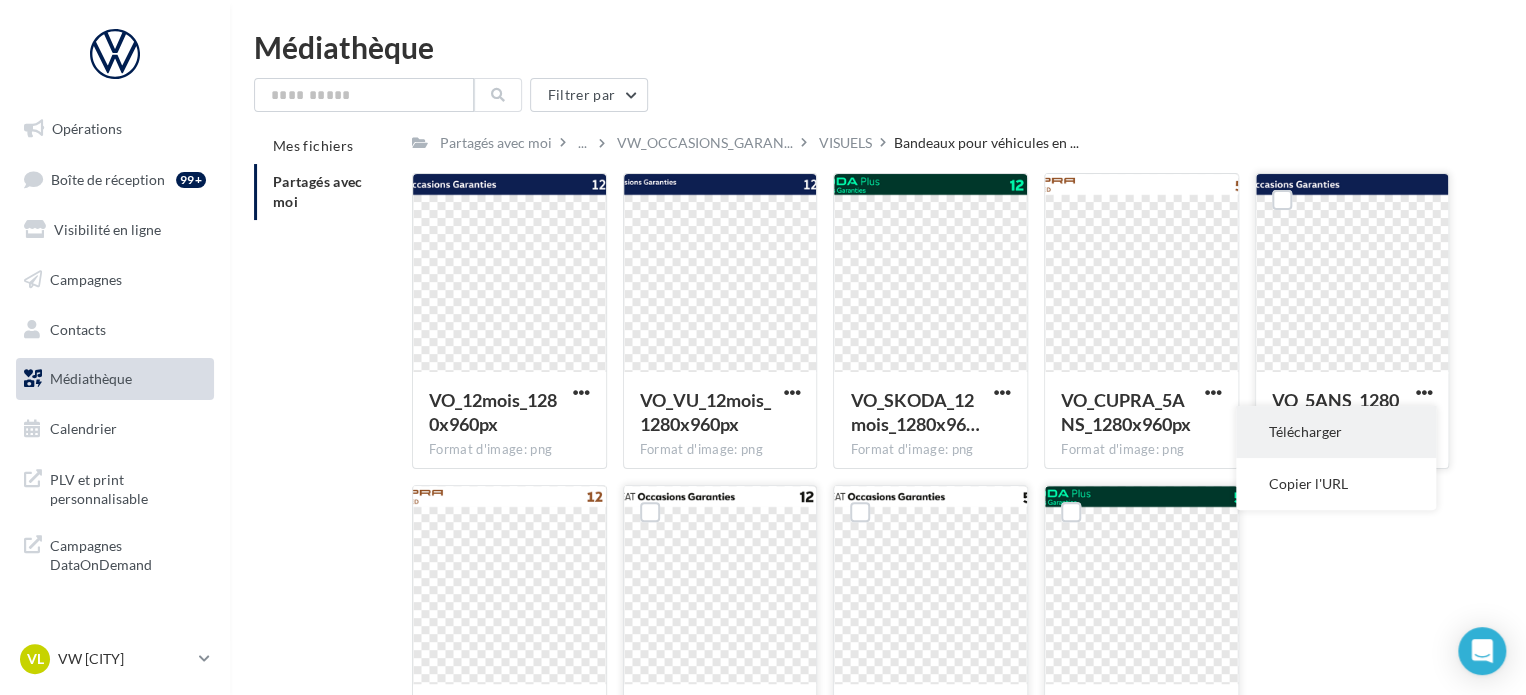 click on "Télécharger" at bounding box center (1336, 432) 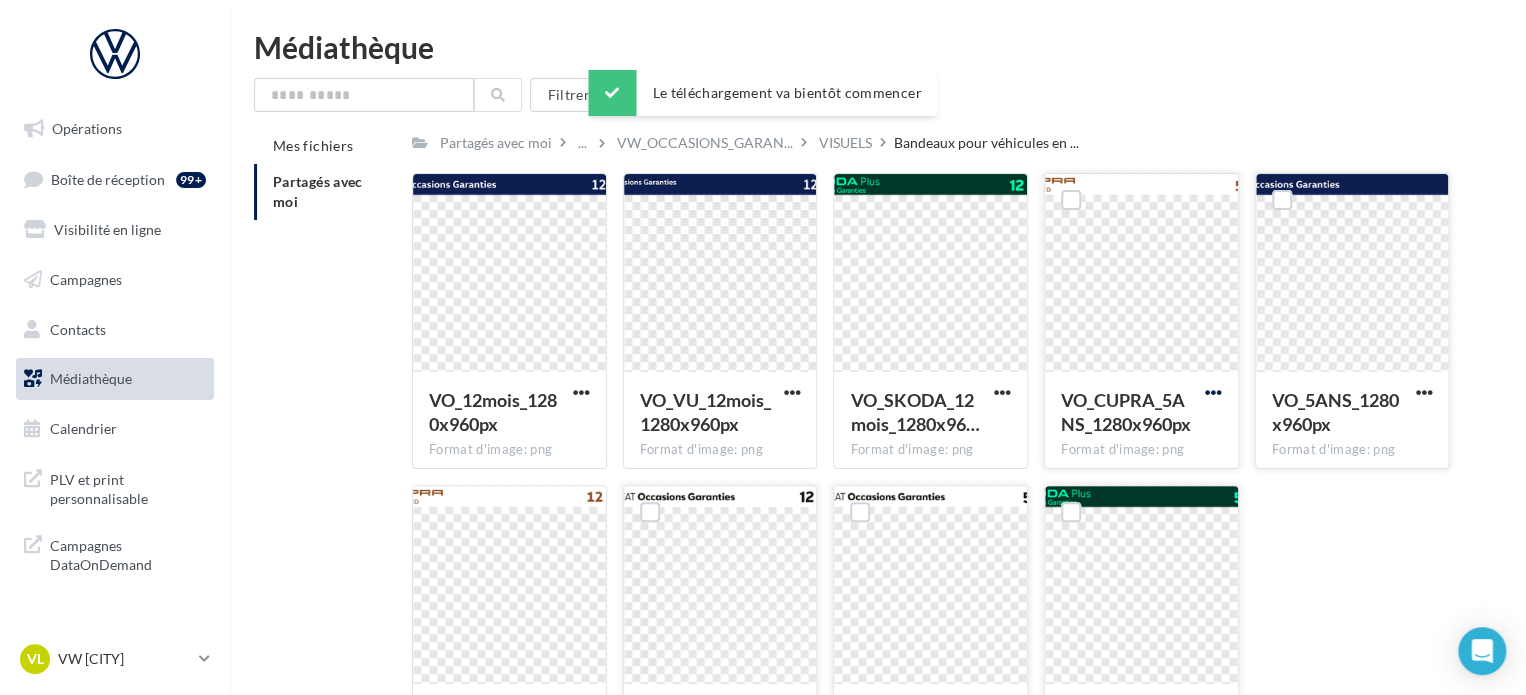click at bounding box center [1213, 392] 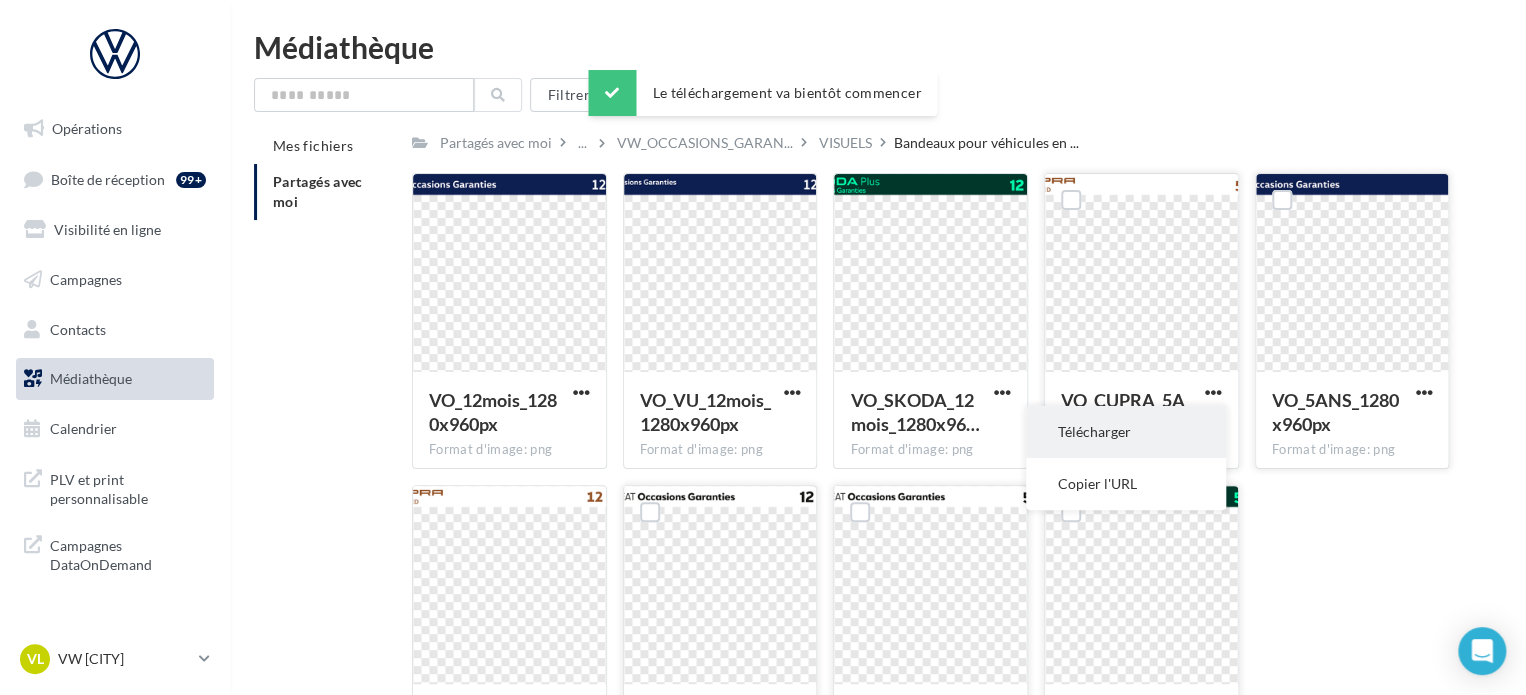 click on "Télécharger" at bounding box center [1126, 432] 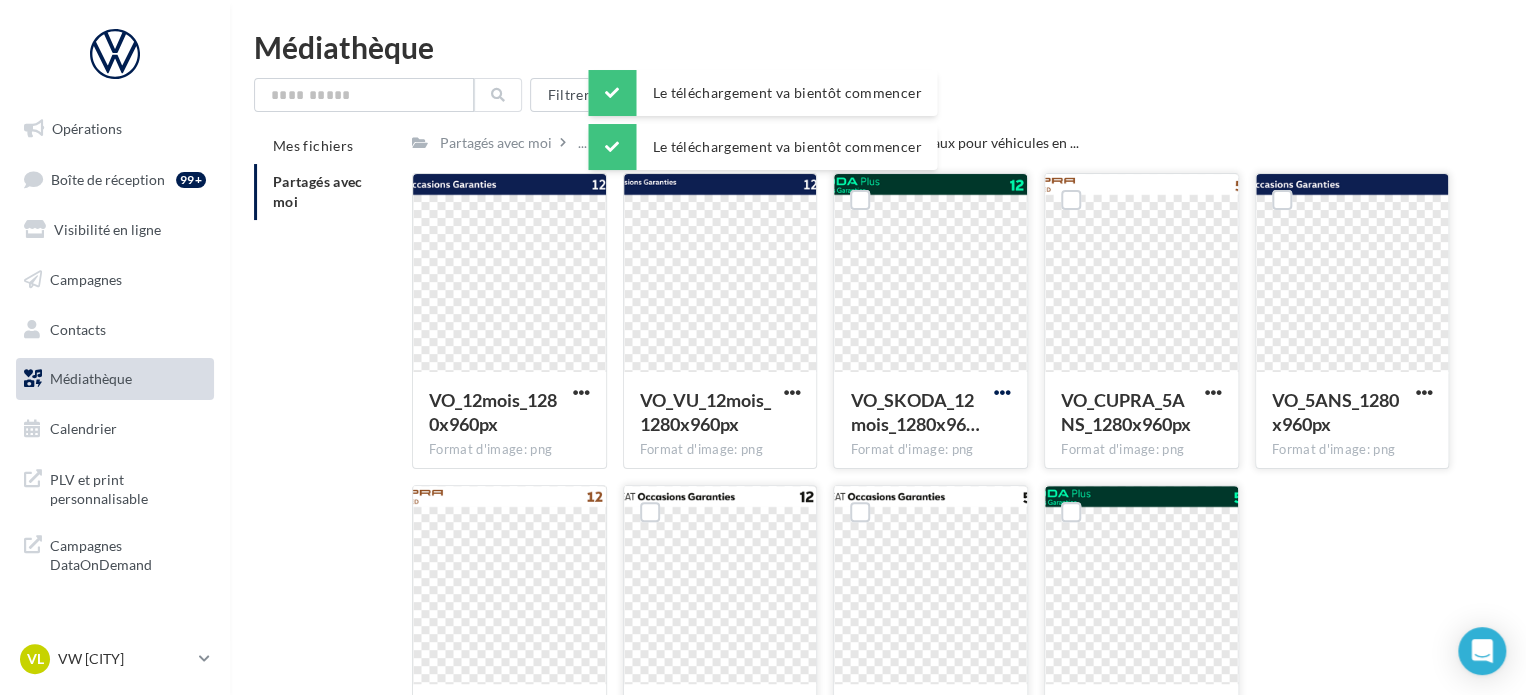 click on "VO_SKODA_12mois_1280x96…  Format d'image: png" at bounding box center [930, 419] 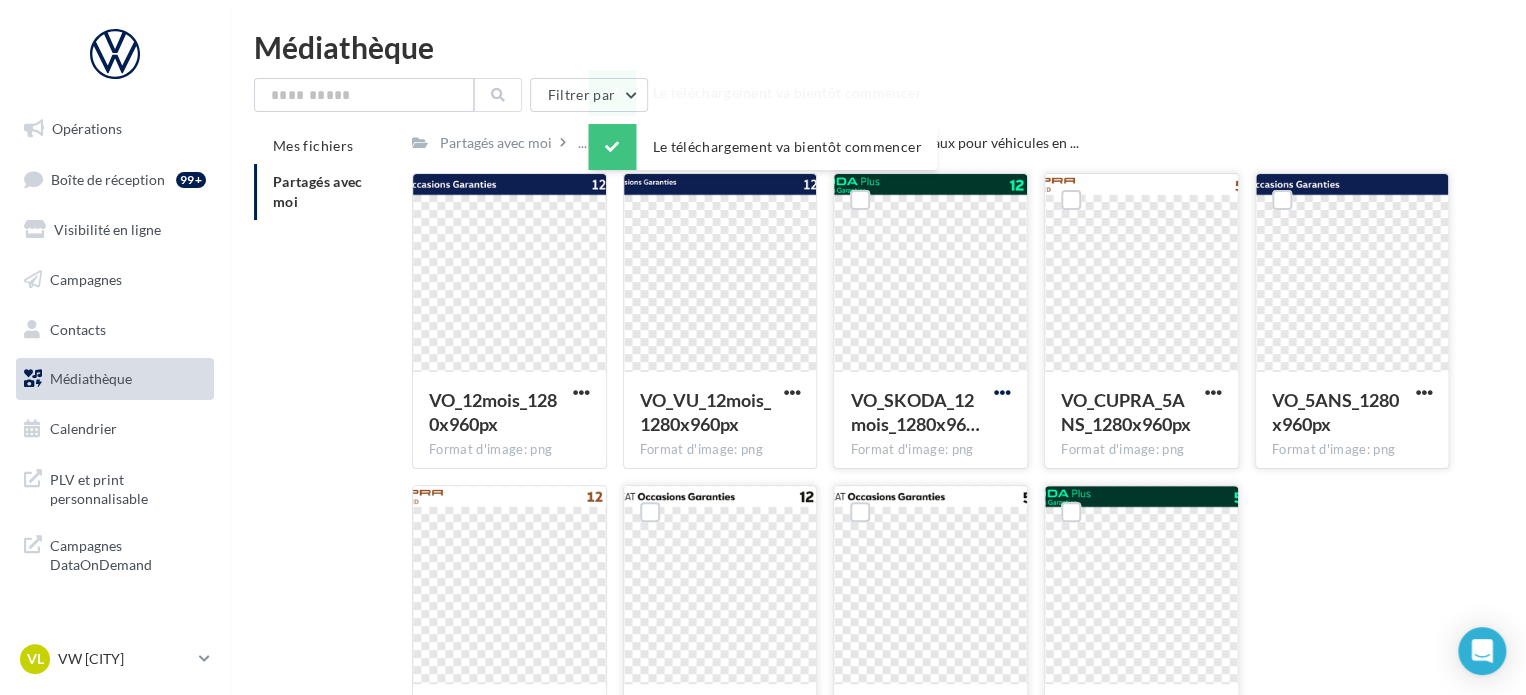 click at bounding box center (1002, 394) 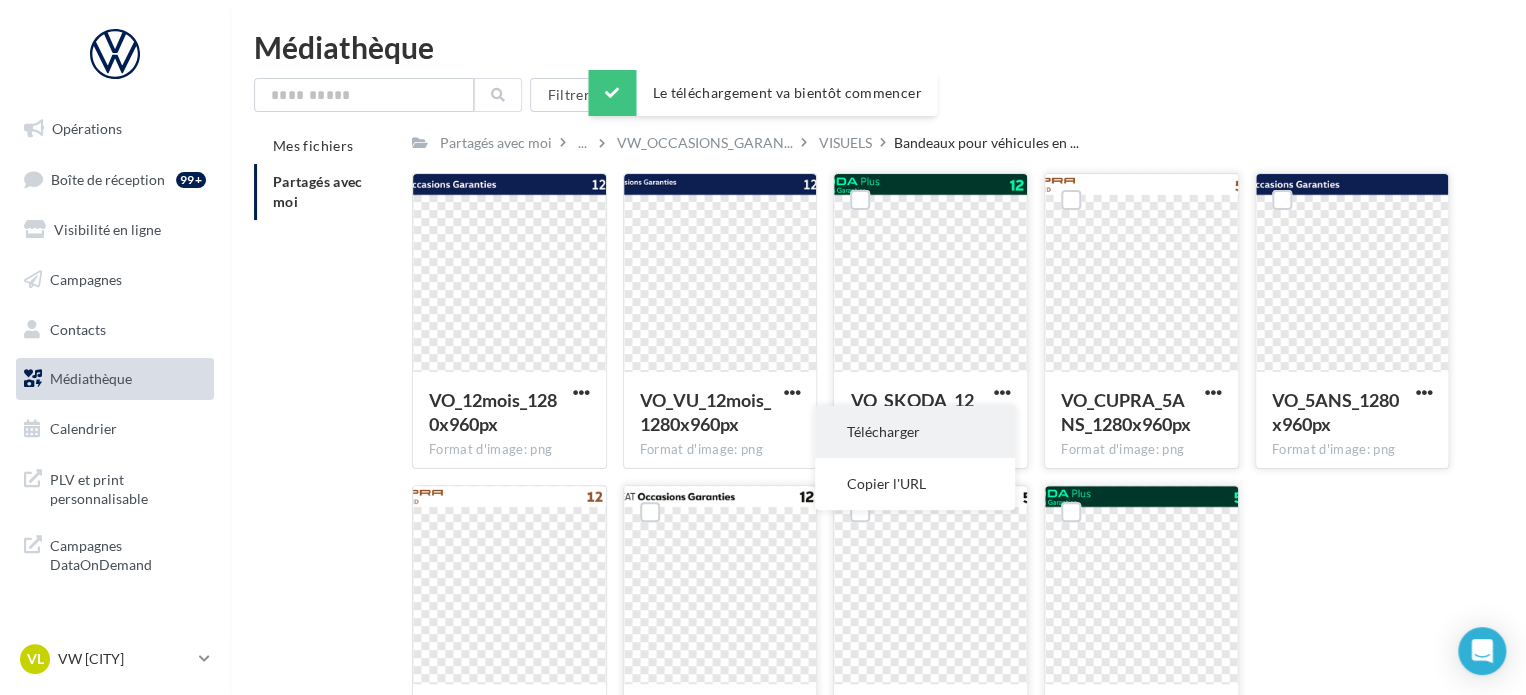 click on "Télécharger" at bounding box center (915, 432) 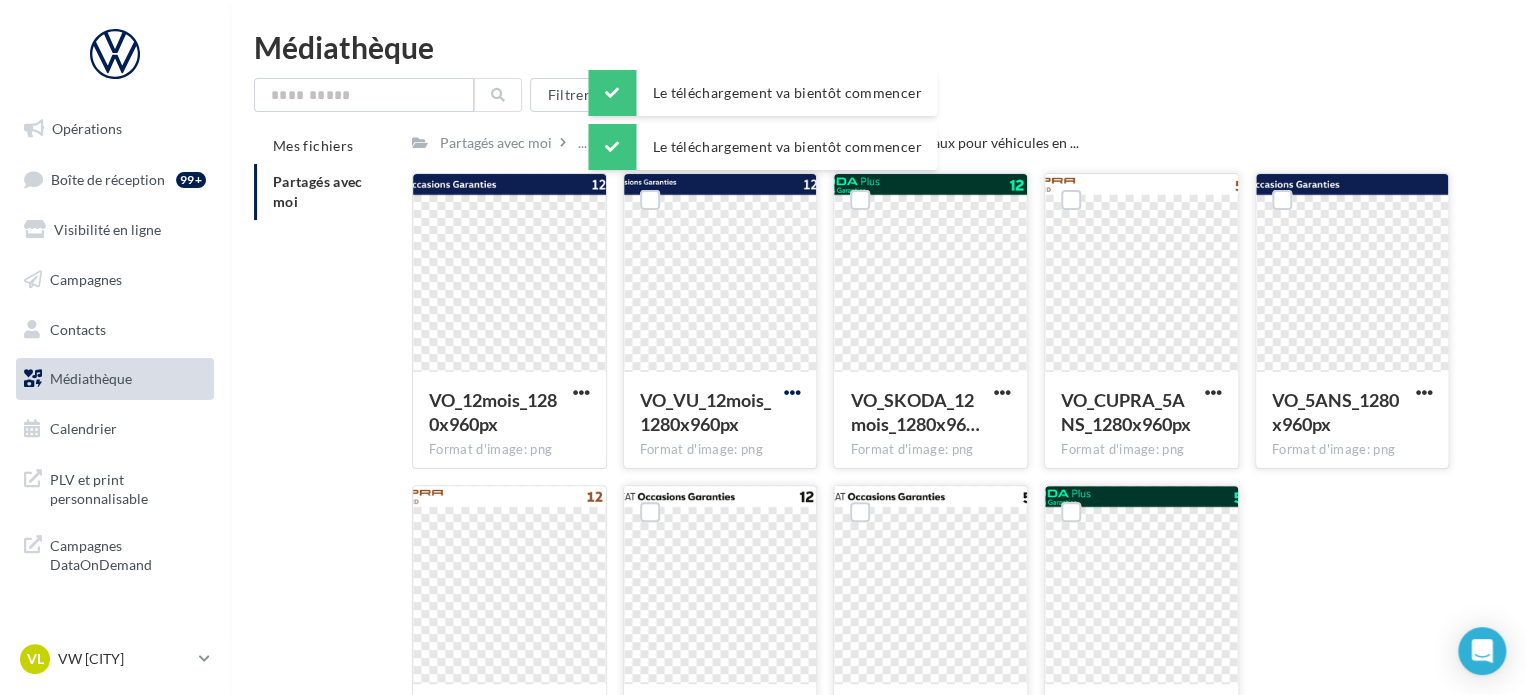click at bounding box center (791, 392) 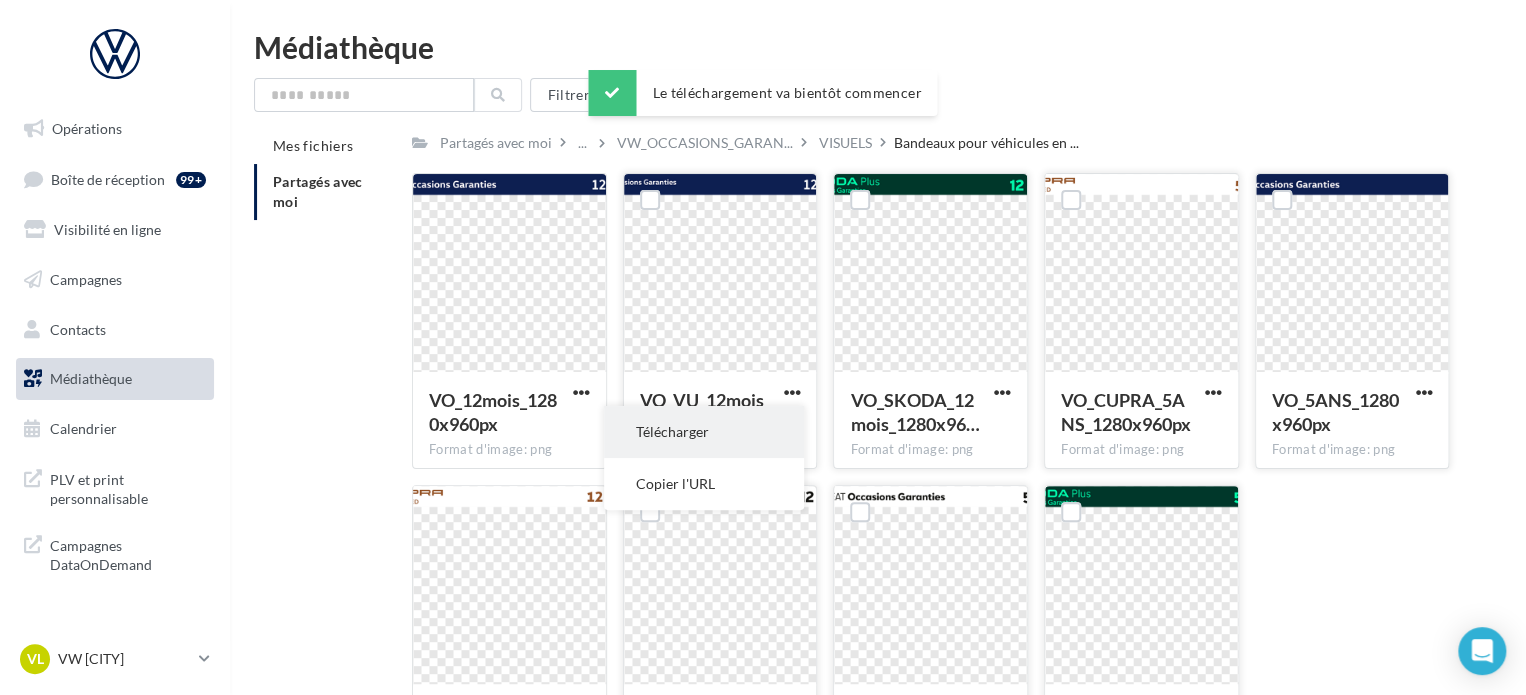 click on "Télécharger" at bounding box center [704, 432] 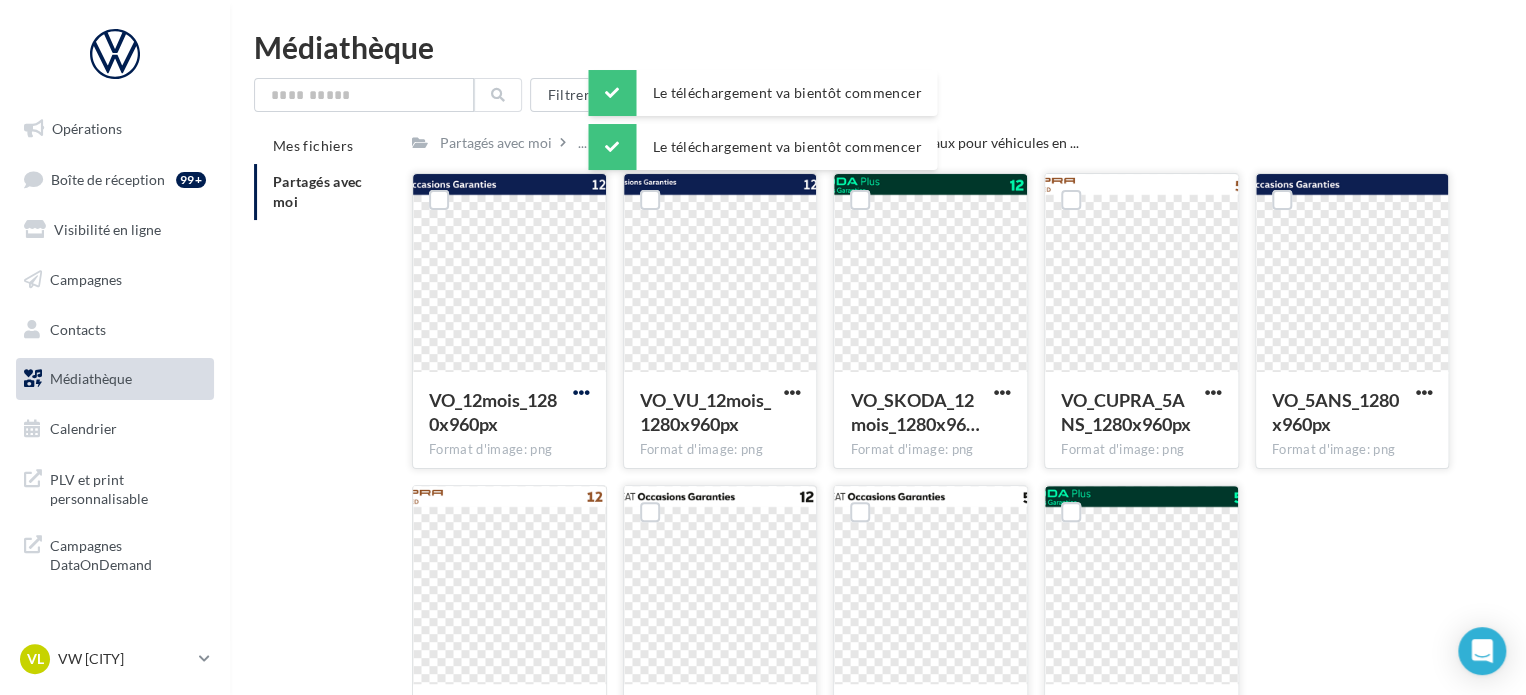 click at bounding box center [581, 392] 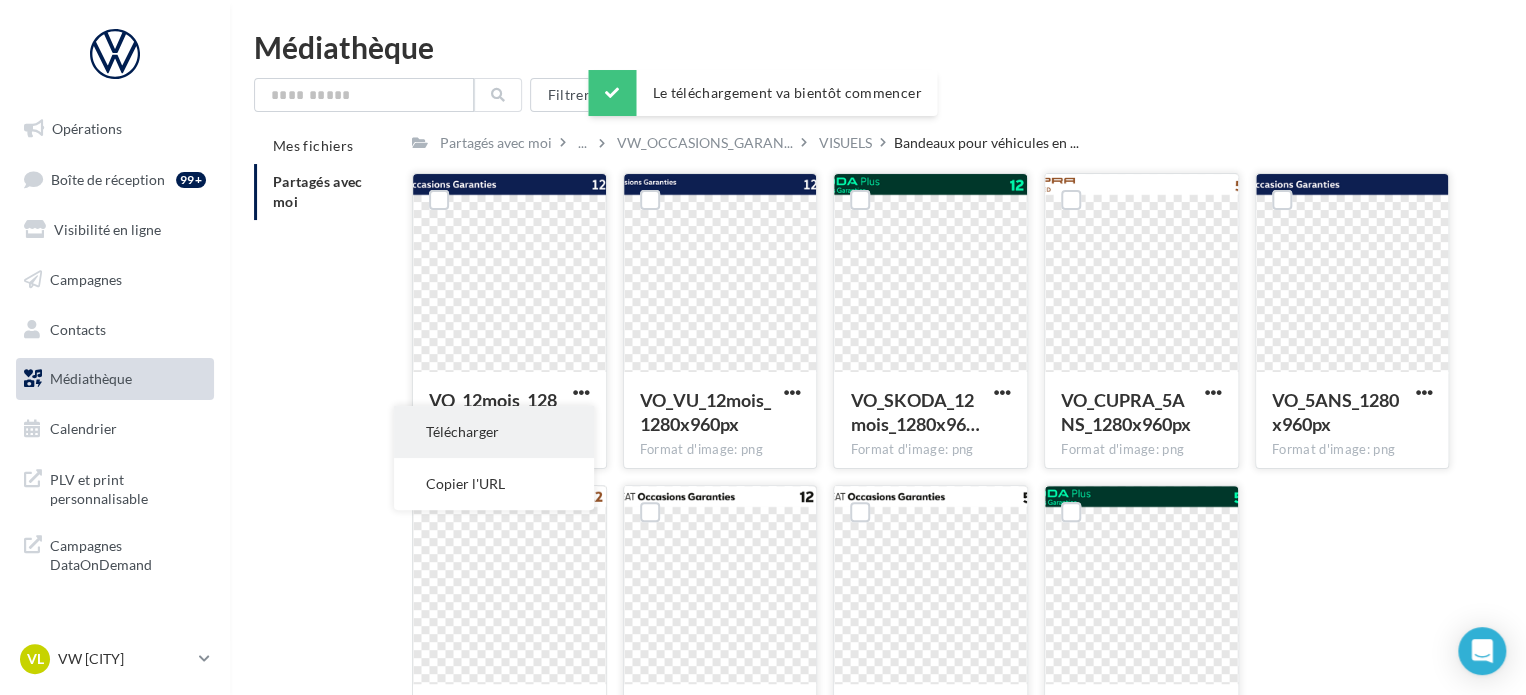 click on "Télécharger" at bounding box center [494, 432] 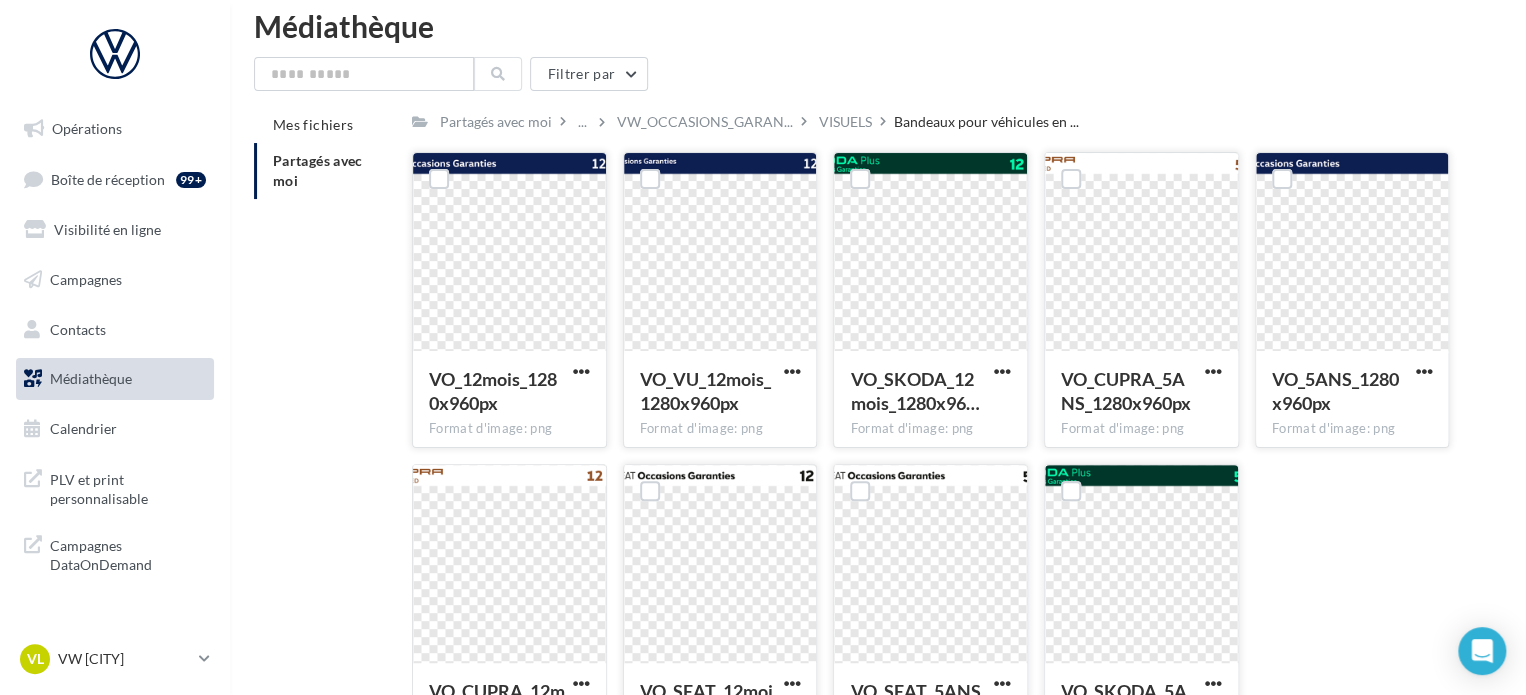 scroll, scrollTop: 0, scrollLeft: 0, axis: both 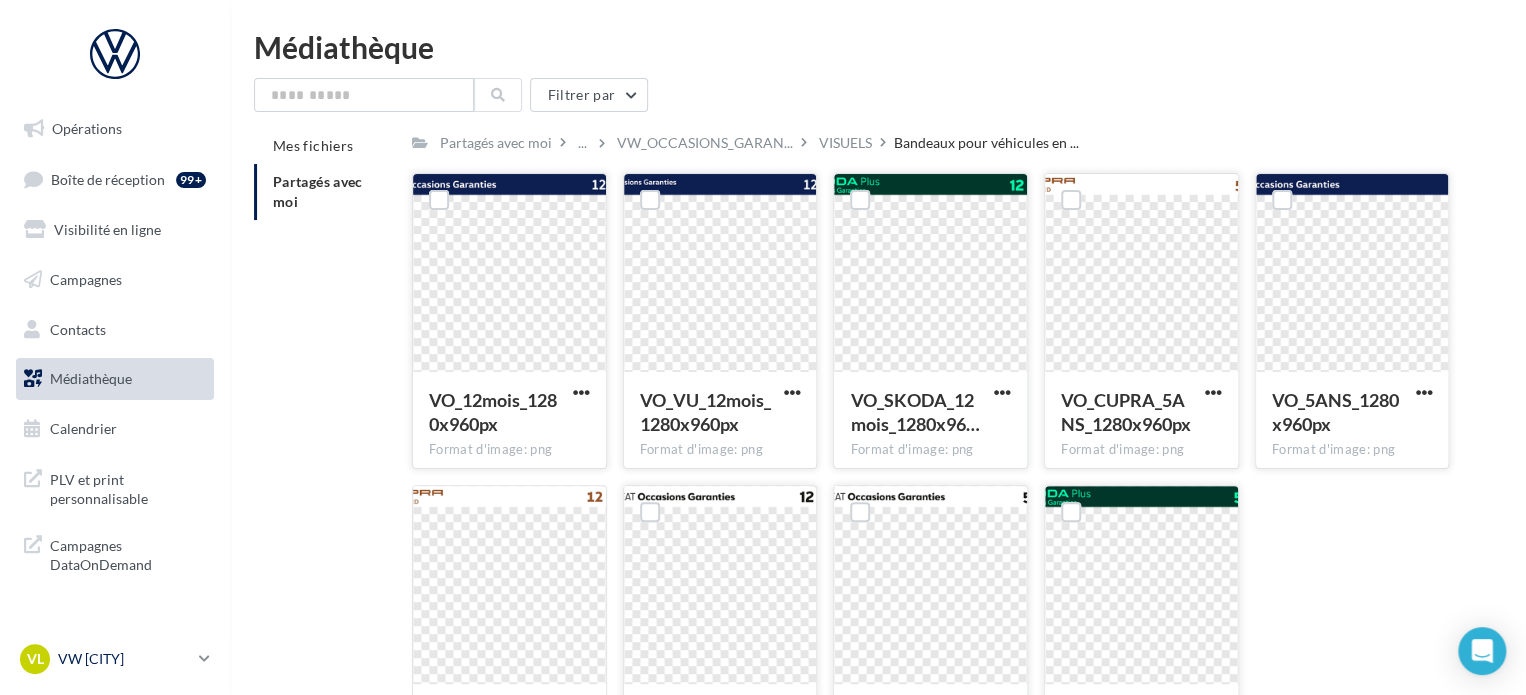 click on "VW [CITY]" at bounding box center (124, 659) 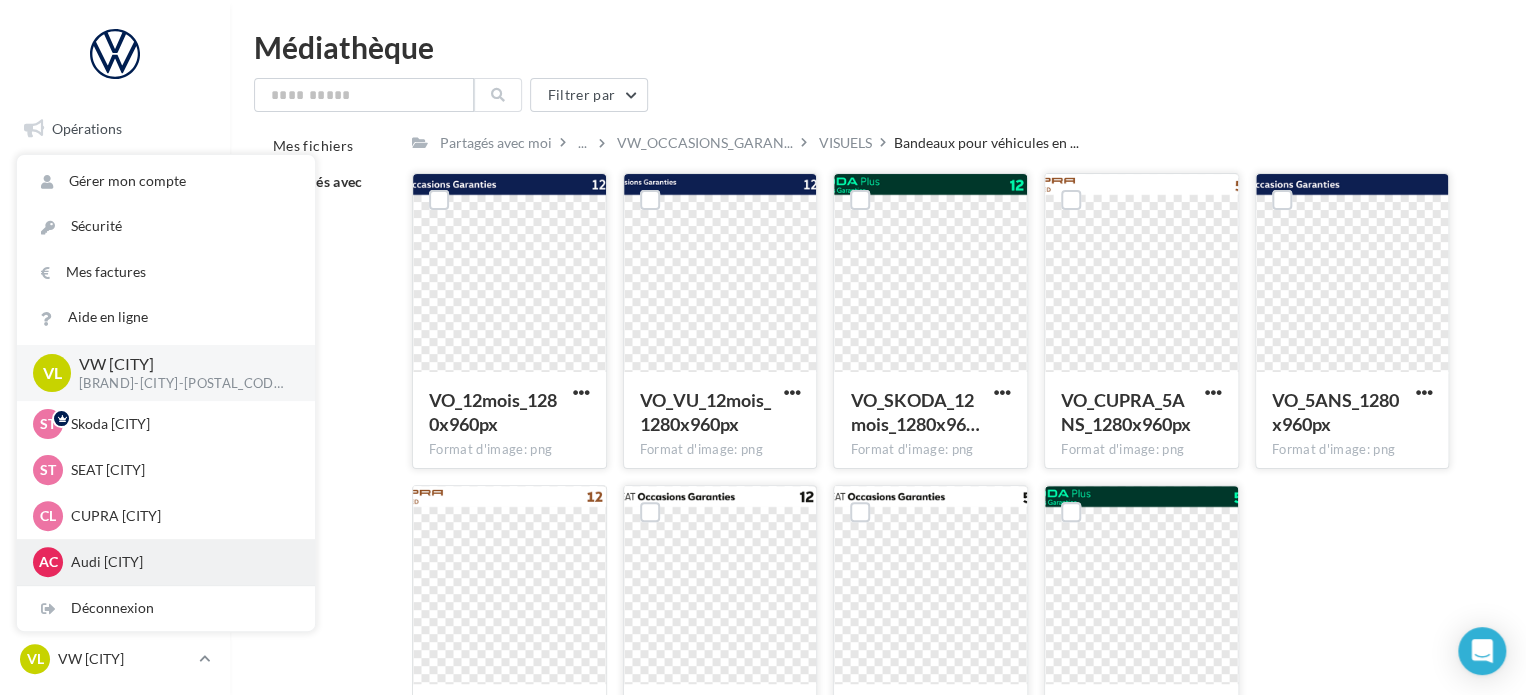 click on "AC     Audi Cholet   audi-saor-49300" at bounding box center [166, 562] 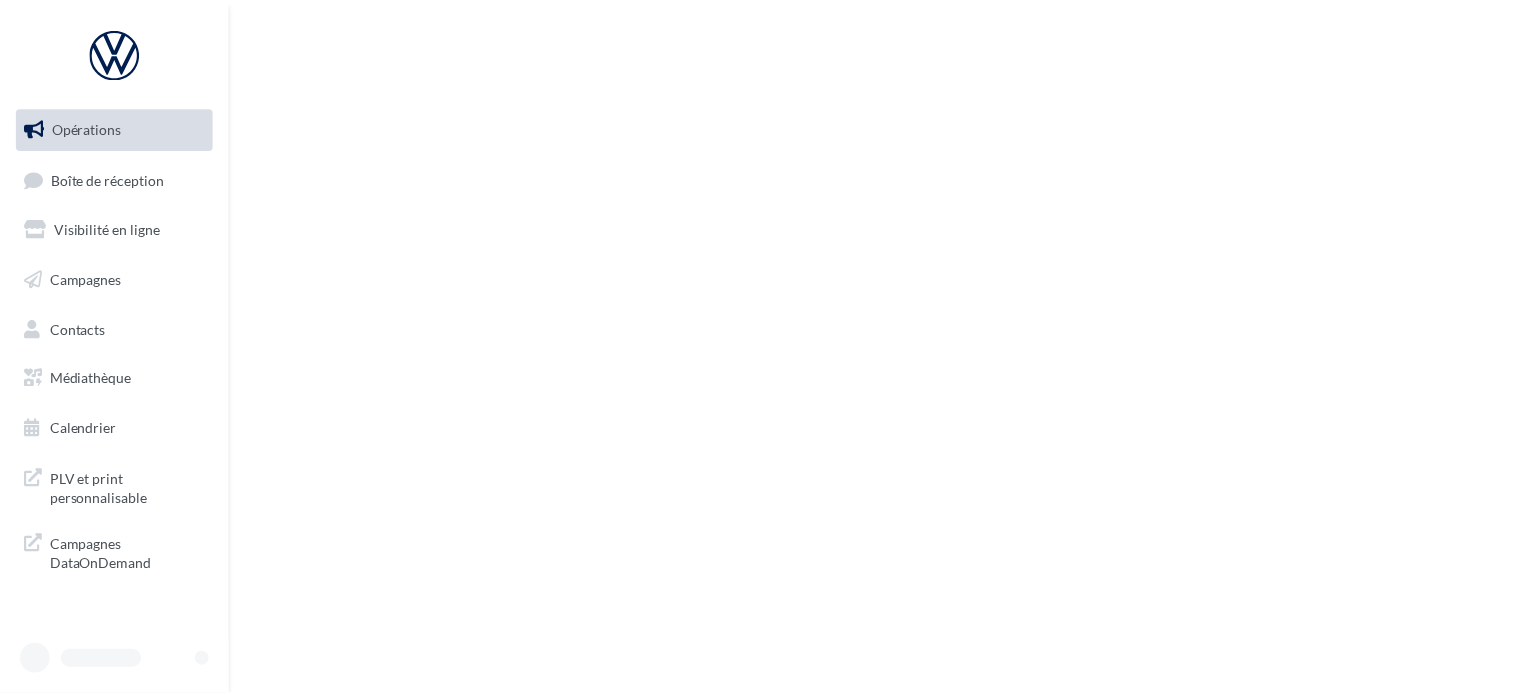 scroll, scrollTop: 0, scrollLeft: 0, axis: both 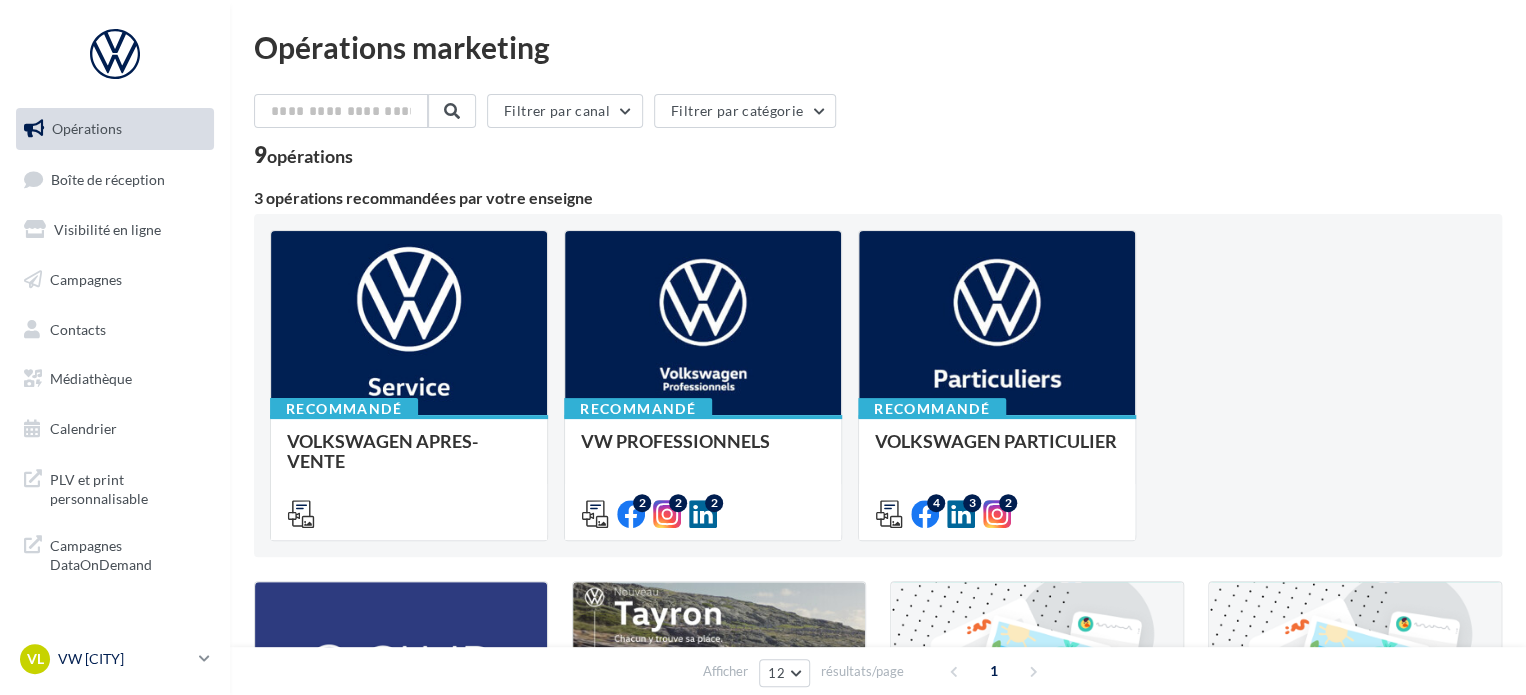 click on "VW [CITY]" at bounding box center (124, 659) 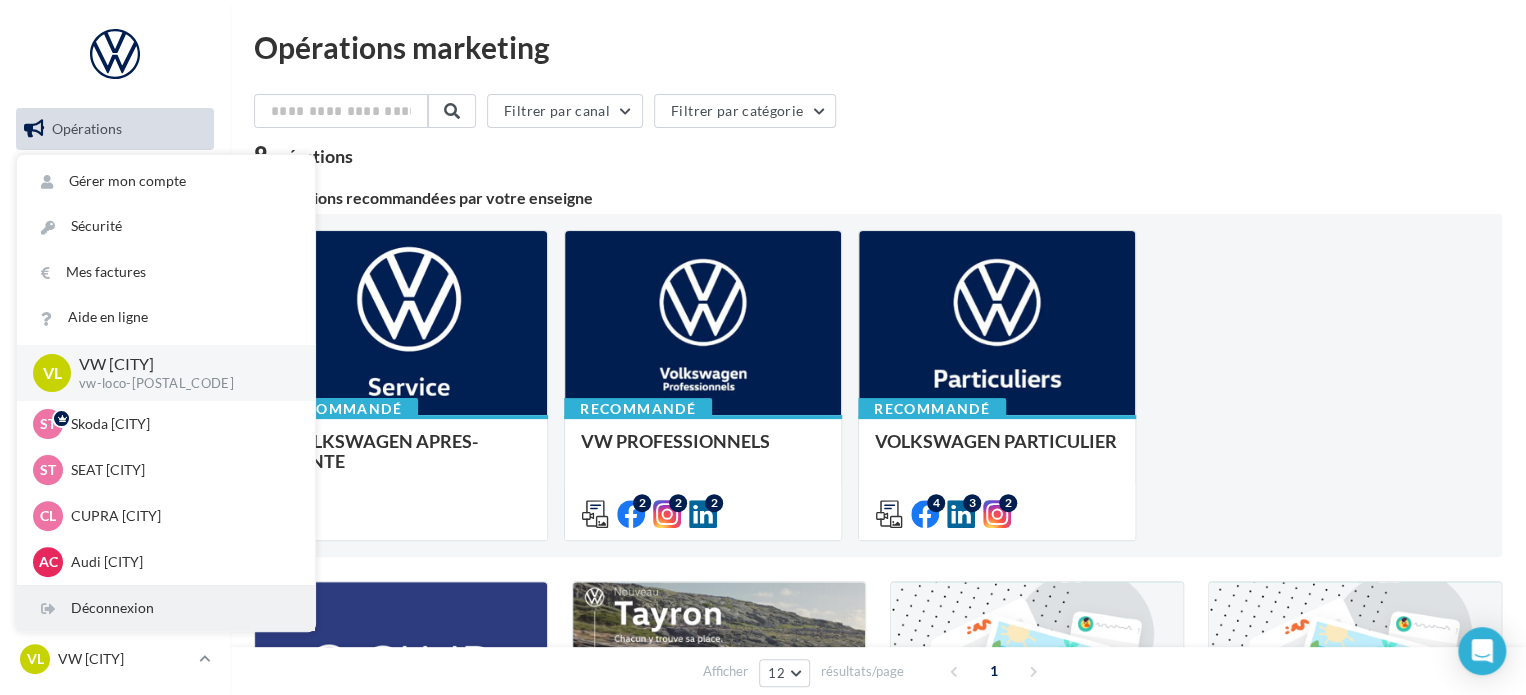 click on "Déconnexion" at bounding box center (166, 608) 